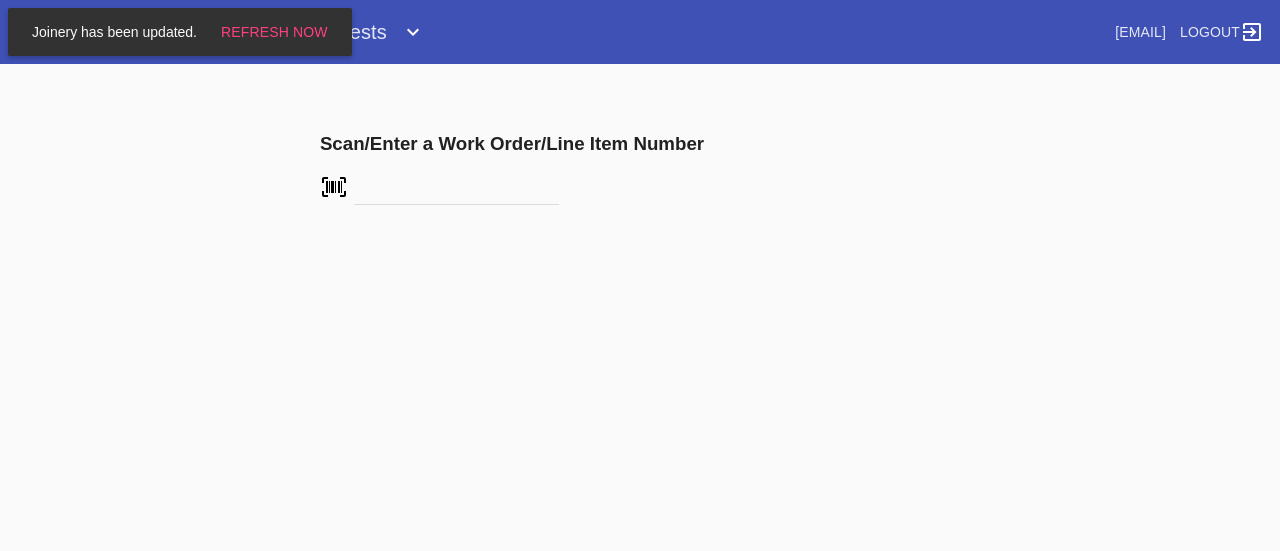 scroll, scrollTop: 0, scrollLeft: 0, axis: both 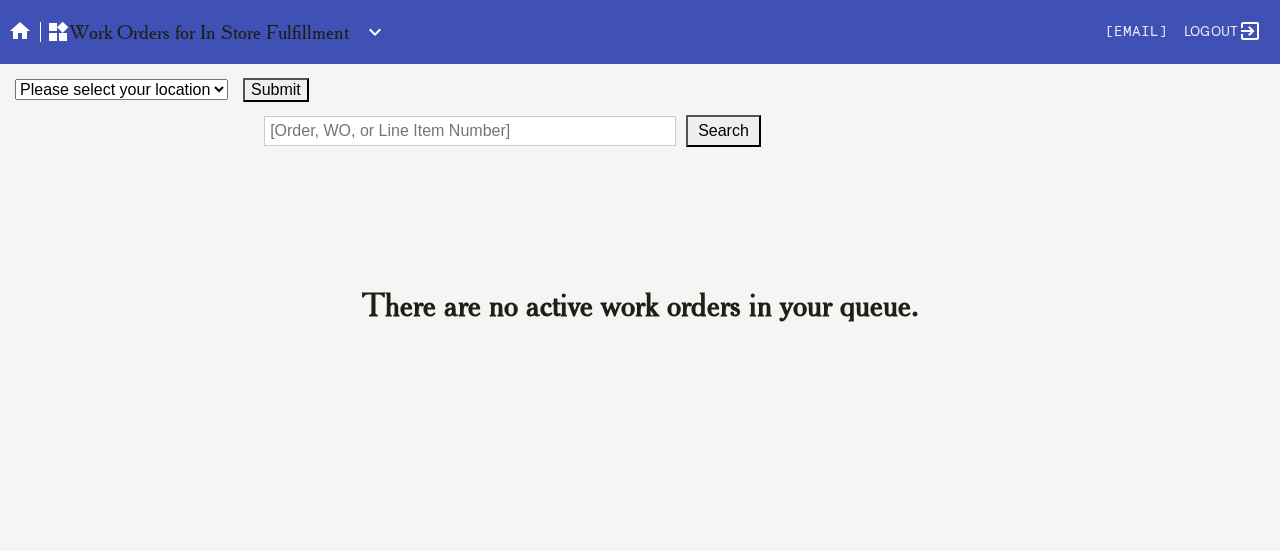click on "Please select your location
14th Street
76th and 3rd
82nd and Columbus
Bethesda
Boston Seaport
Bronxville
Buckhead
Central Austin
Clarendon
Cobble Hill
Derby Street
Framebridge
Framebridge HQ
Georgetown
Greenwich Village
Hoboken
Inwood Village
McLean
Mosaic District
Murray Hill
Myers Park
Nashville
New Canaan
New Orleans
Old Town
Palo Alto
Park Slope
Philadelphia
River North
River Oaks
Santa Monica
South Austin
South End
Southport
Studio City
Suburban Square
Summit
The Hill
Union Market
Wellesley
West Loop
Westport
Westside Provisions
Williamsburg
Winnetka" at bounding box center [121, 89] 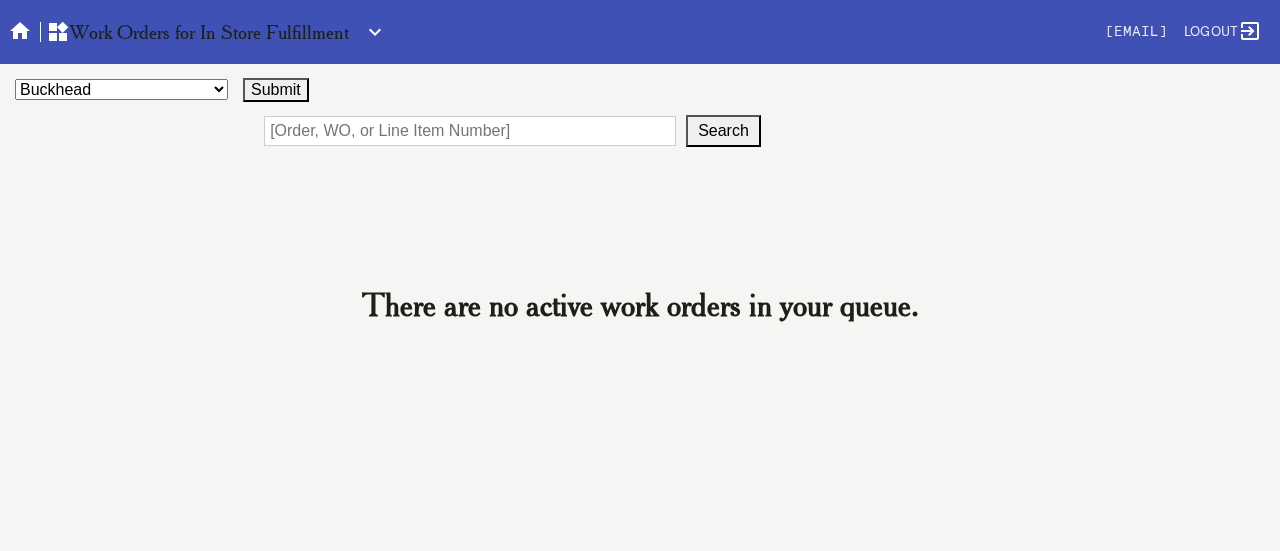 click on "Please select your location
14th Street
76th and 3rd
82nd and Columbus
Bethesda
Boston Seaport
Bronxville
Buckhead
Central Austin
Clarendon
Cobble Hill
Derby Street
Framebridge
Framebridge HQ
Georgetown
Greenwich Village
Hoboken
Inwood Village
McLean
Mosaic District
Murray Hill
Myers Park
Nashville
New Canaan
New Orleans
Old Town
Palo Alto
Park Slope
Philadelphia
River North
River Oaks
Santa Monica
South Austin
South End
Southport
Studio City
Suburban Square
Summit
The Hill
Union Market
Wellesley
West Loop
Westport
Westside Provisions
Williamsburg
Winnetka" at bounding box center (121, 89) 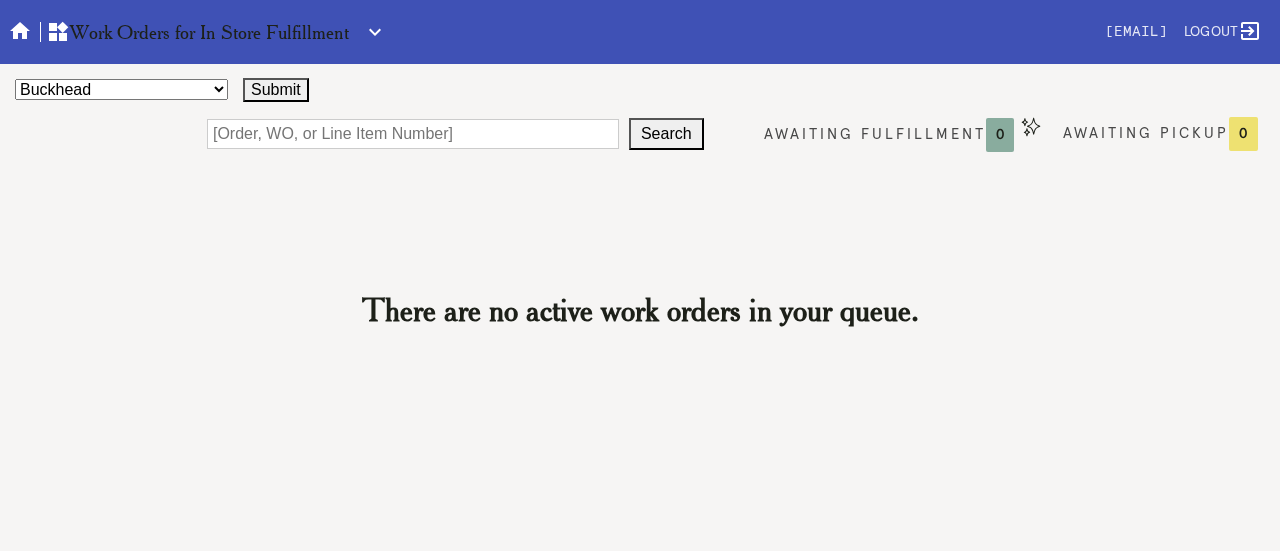 scroll, scrollTop: 0, scrollLeft: 0, axis: both 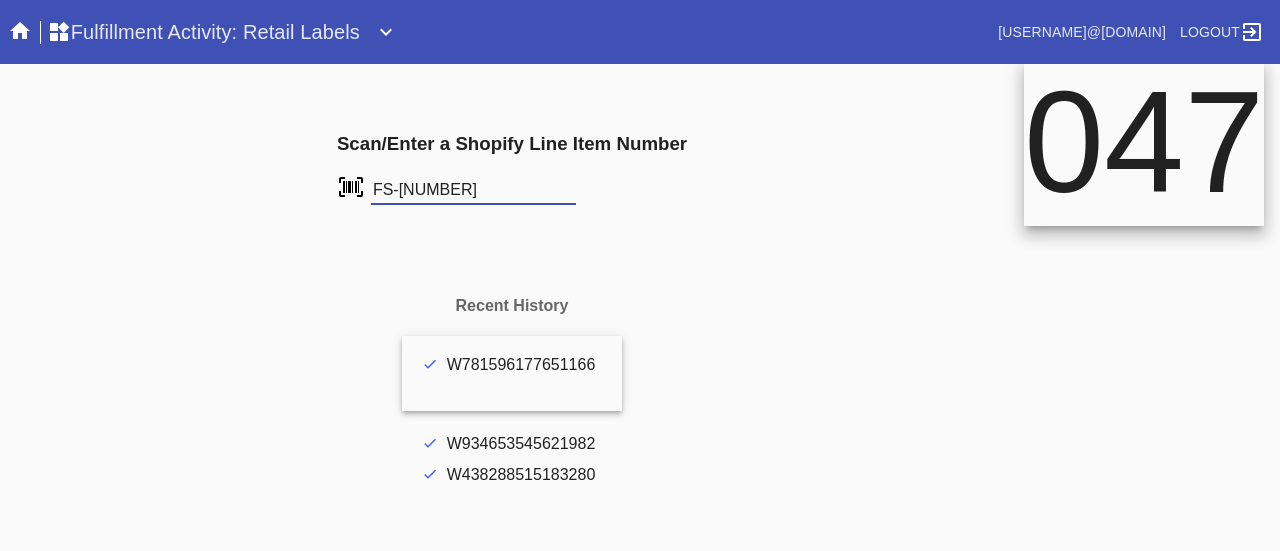 type on "FS-[NUMBER]" 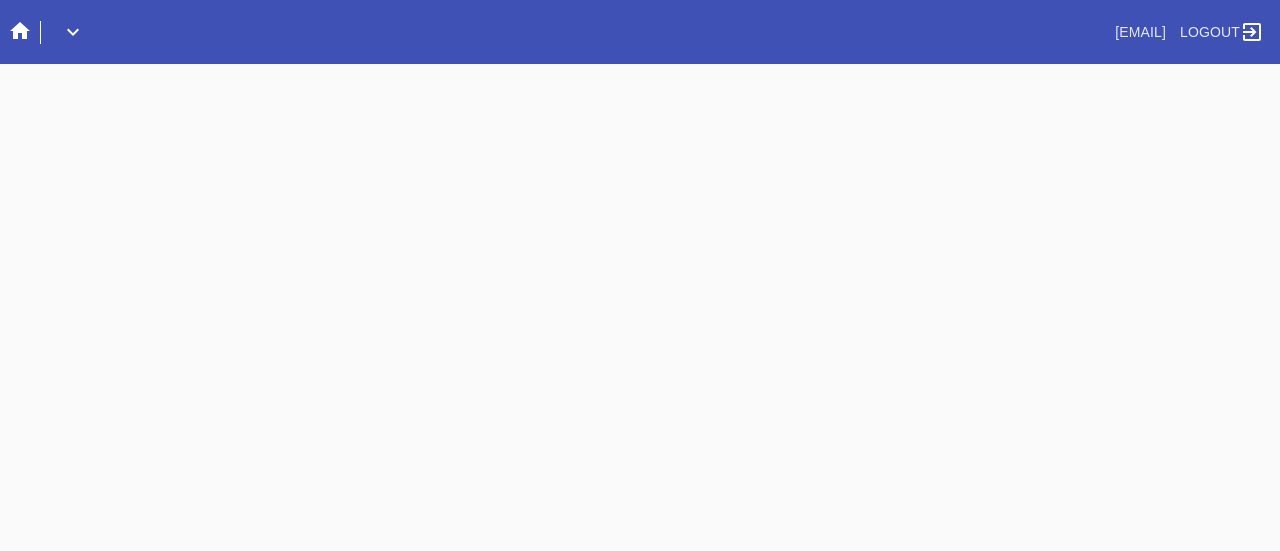 scroll, scrollTop: 0, scrollLeft: 0, axis: both 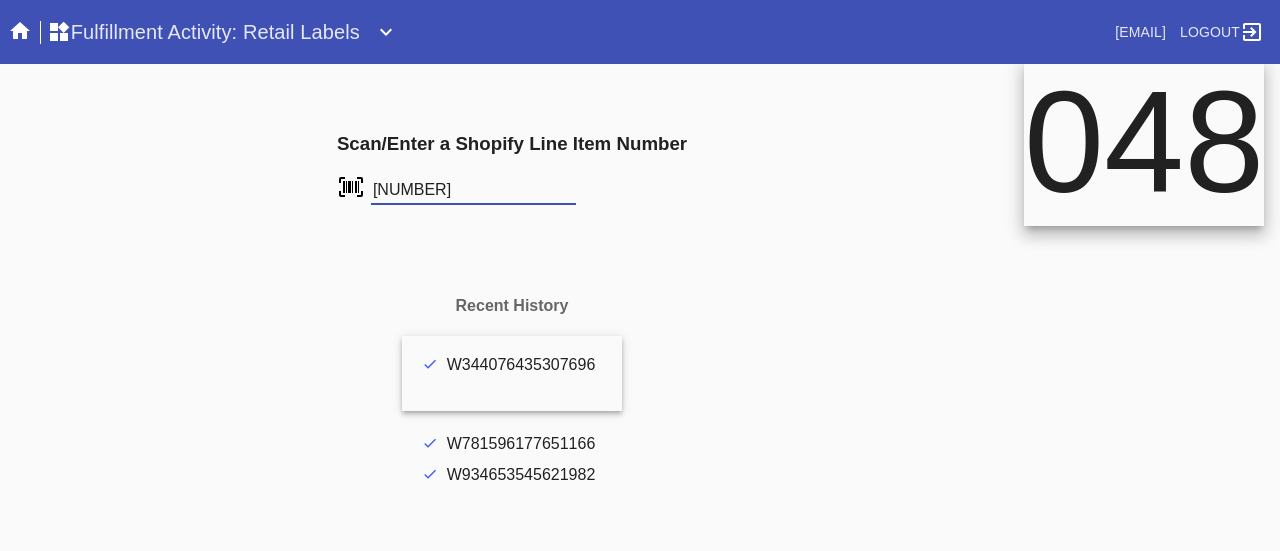 type on "[NUMBER]" 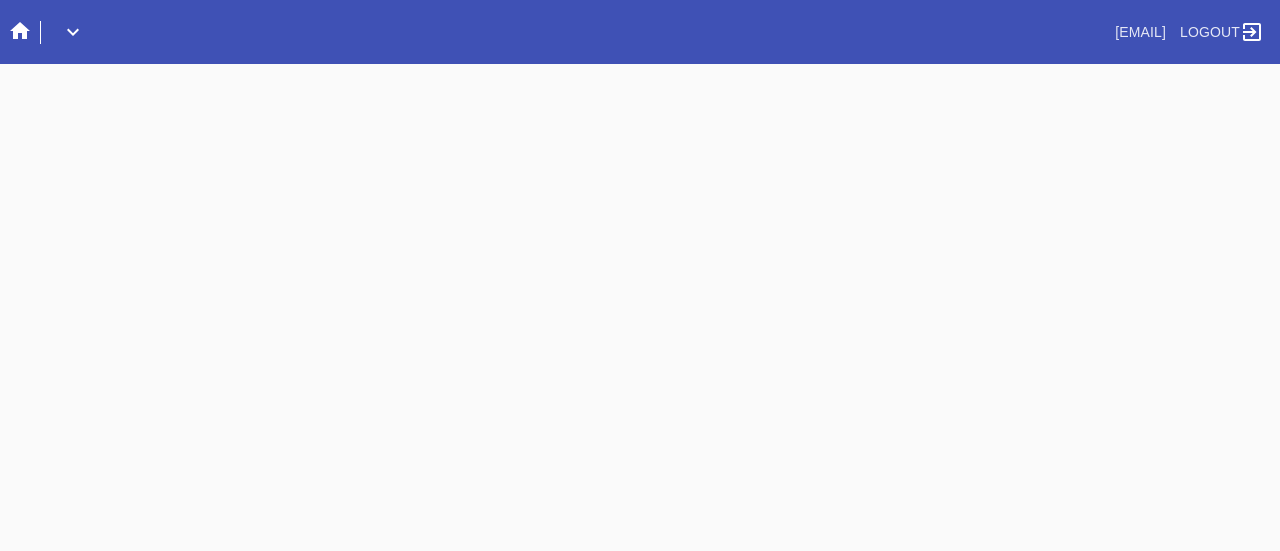 scroll, scrollTop: 0, scrollLeft: 0, axis: both 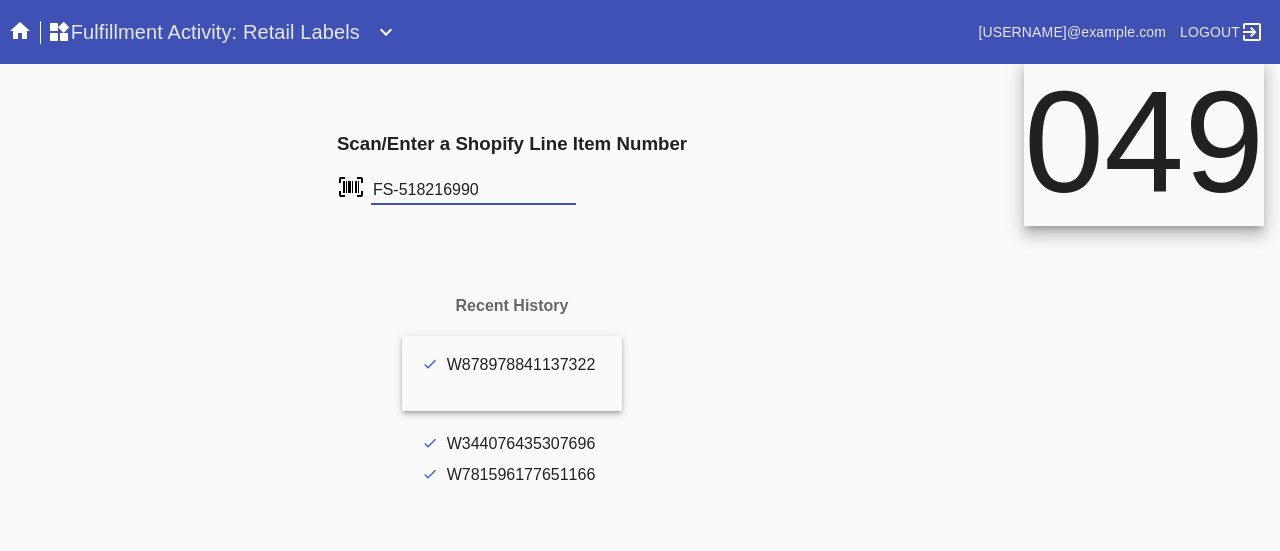 click at bounding box center (0, 0) 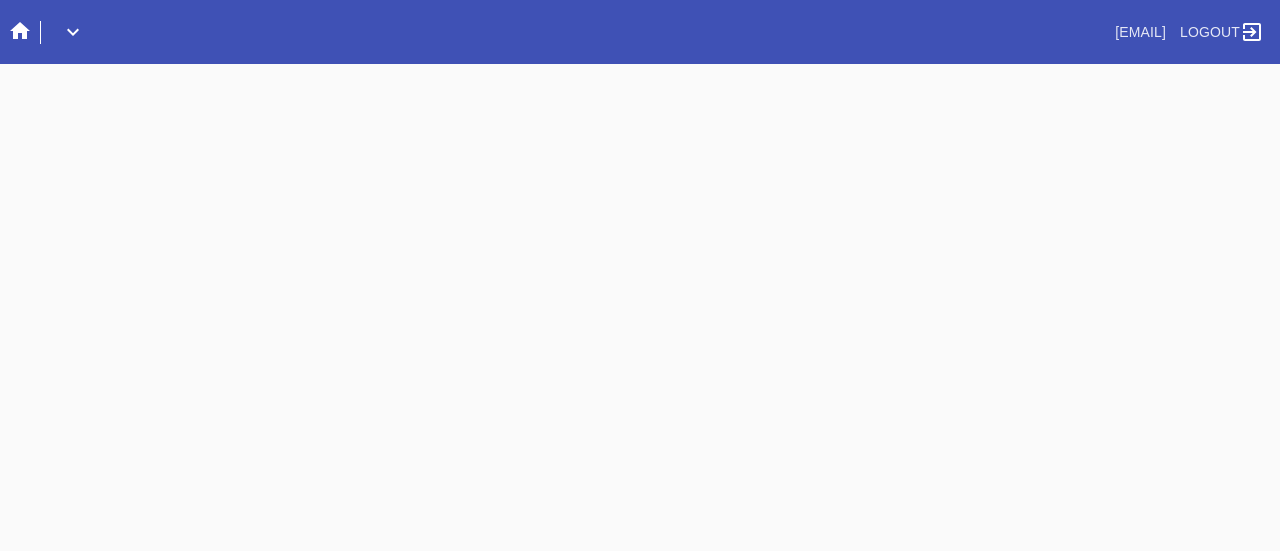 scroll, scrollTop: 0, scrollLeft: 0, axis: both 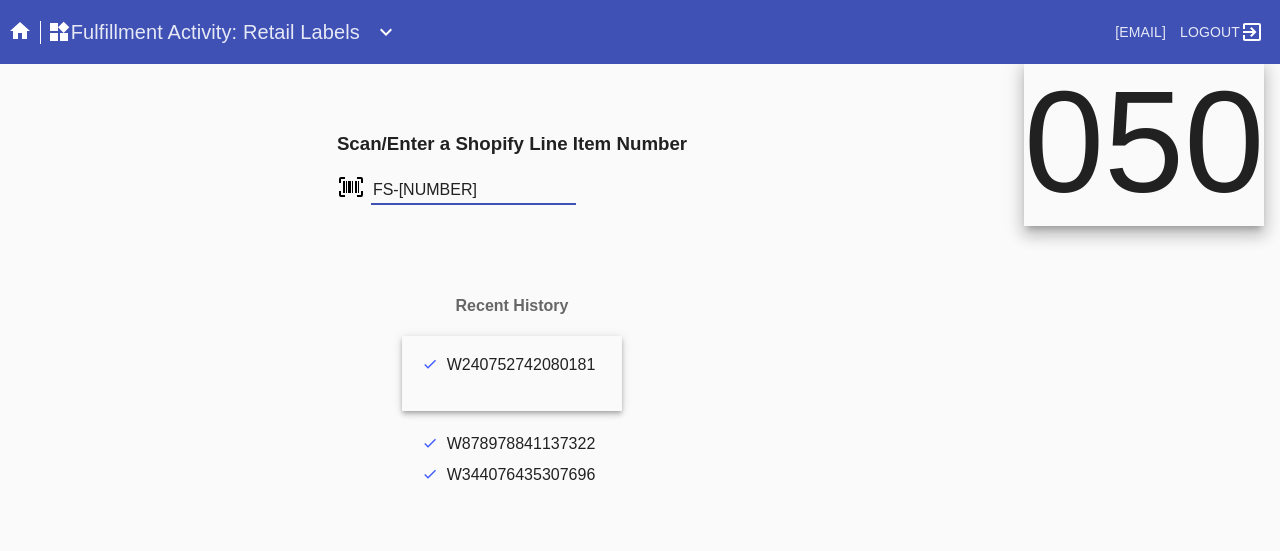 type on "FS-728567358" 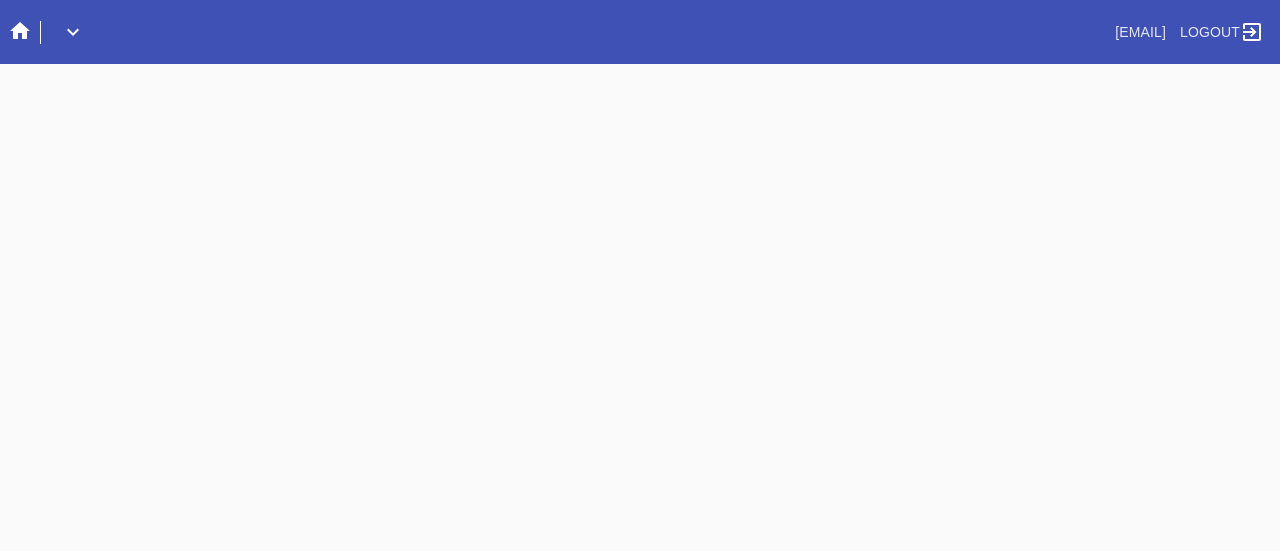 scroll, scrollTop: 0, scrollLeft: 0, axis: both 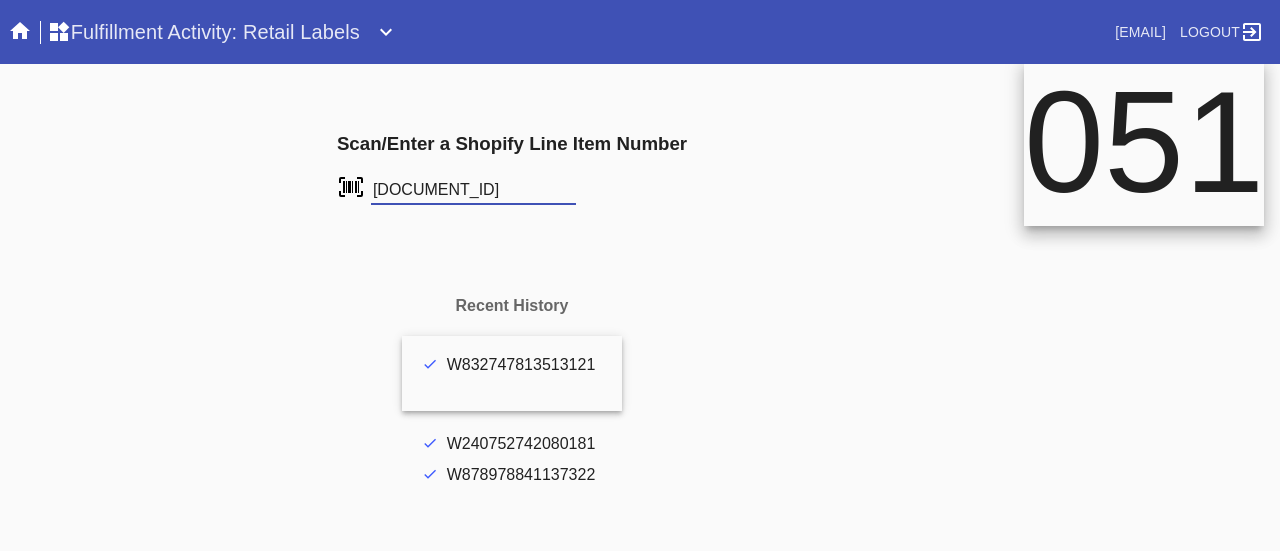 type on "FS-767003757" 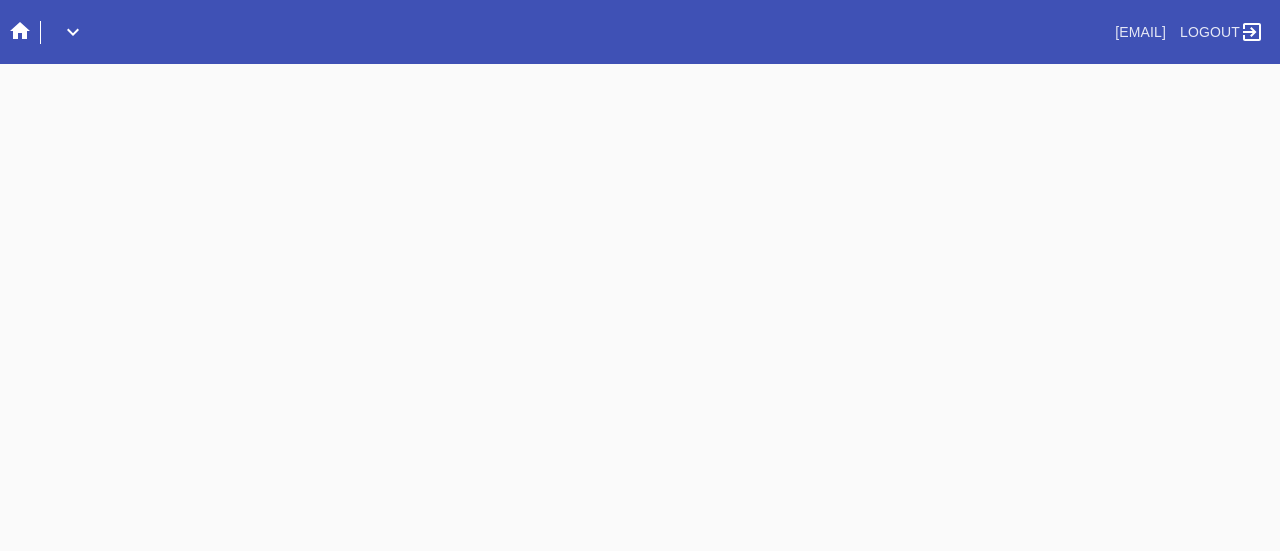 scroll, scrollTop: 0, scrollLeft: 0, axis: both 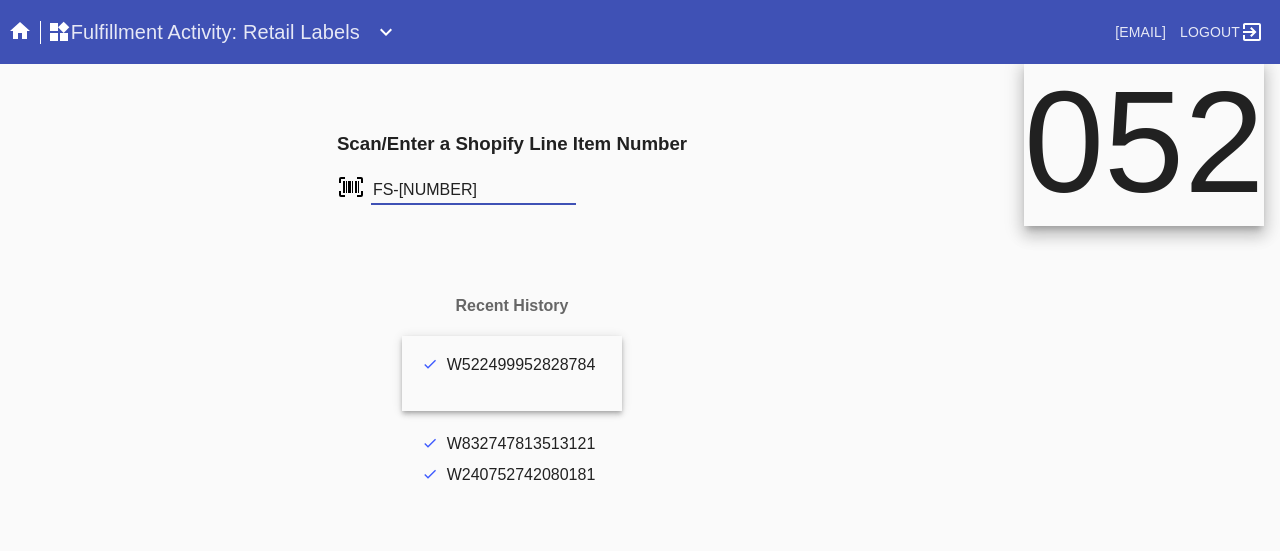 type on "FS-122015290" 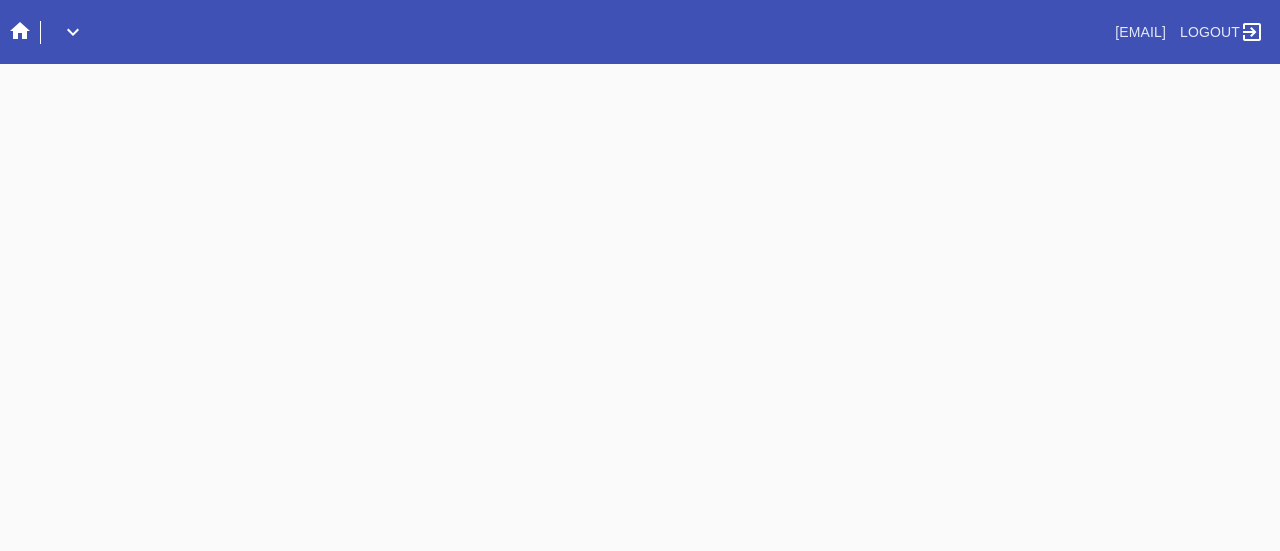 scroll, scrollTop: 0, scrollLeft: 0, axis: both 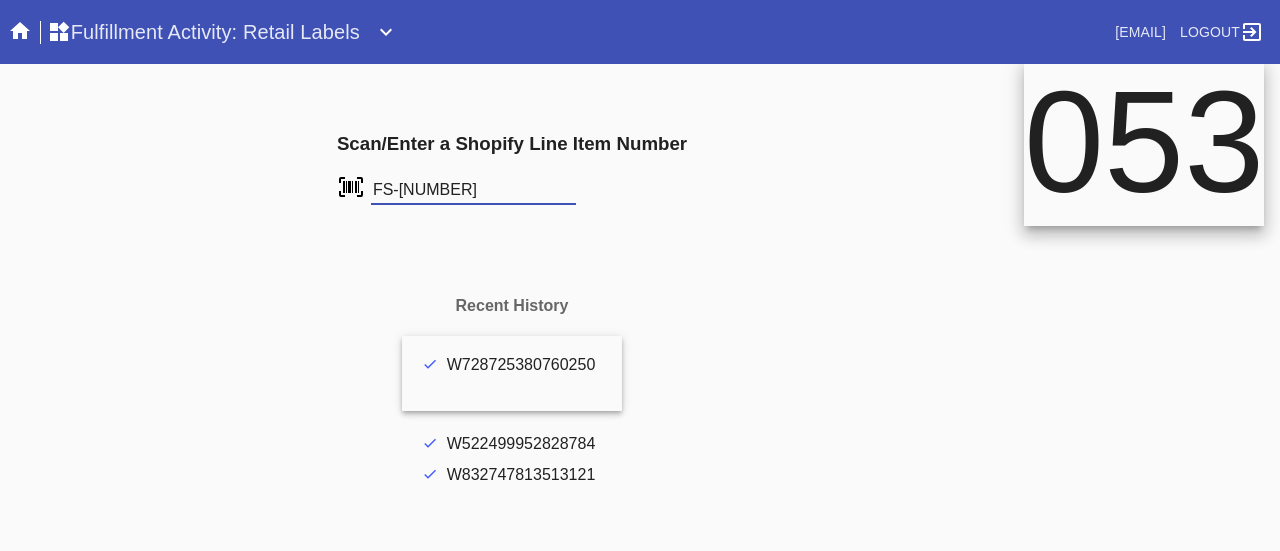type on "FS-829360527" 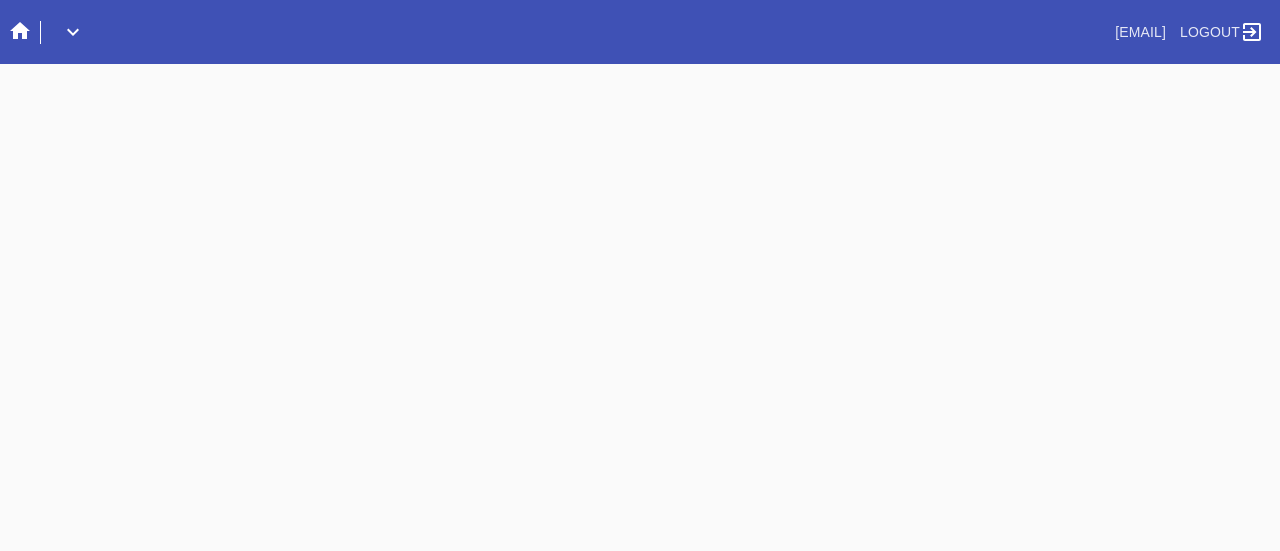 scroll, scrollTop: 0, scrollLeft: 0, axis: both 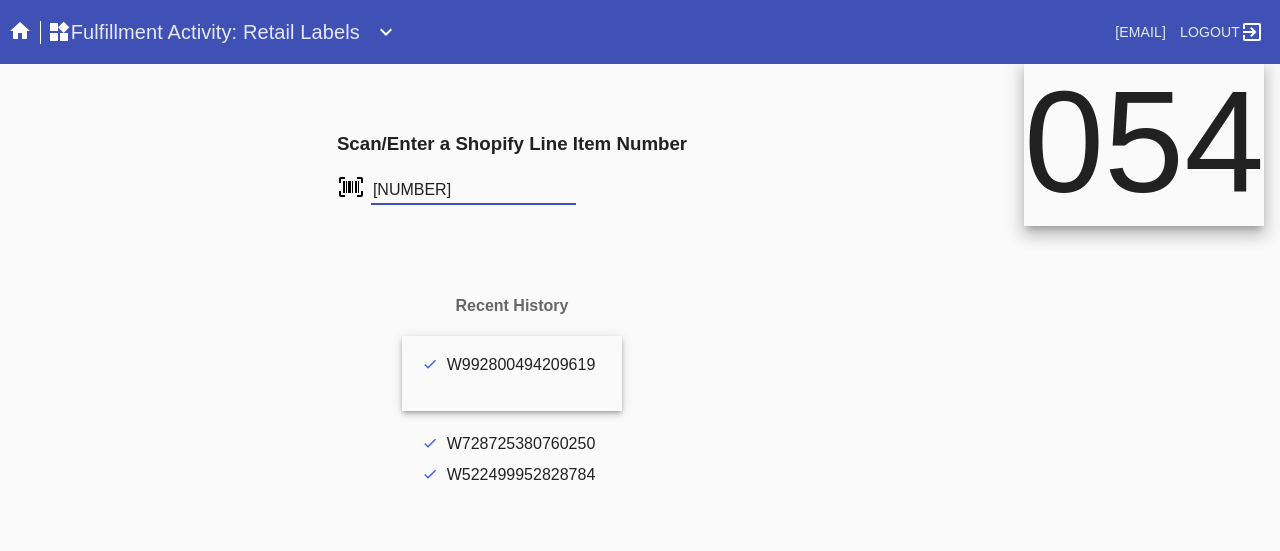 type on "[NUMBER]" 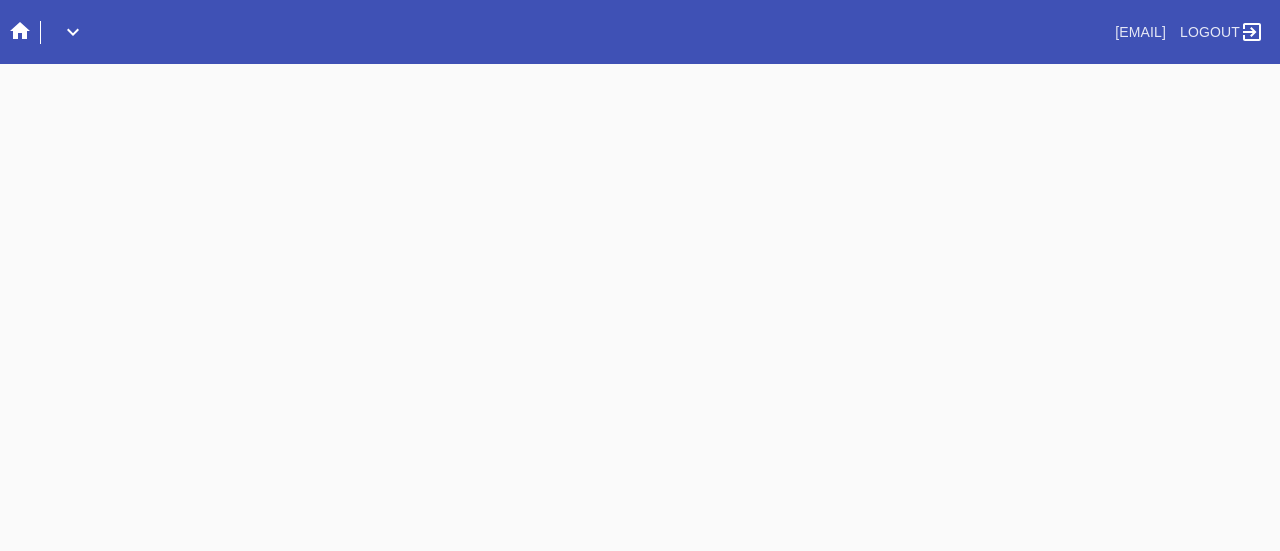scroll, scrollTop: 0, scrollLeft: 0, axis: both 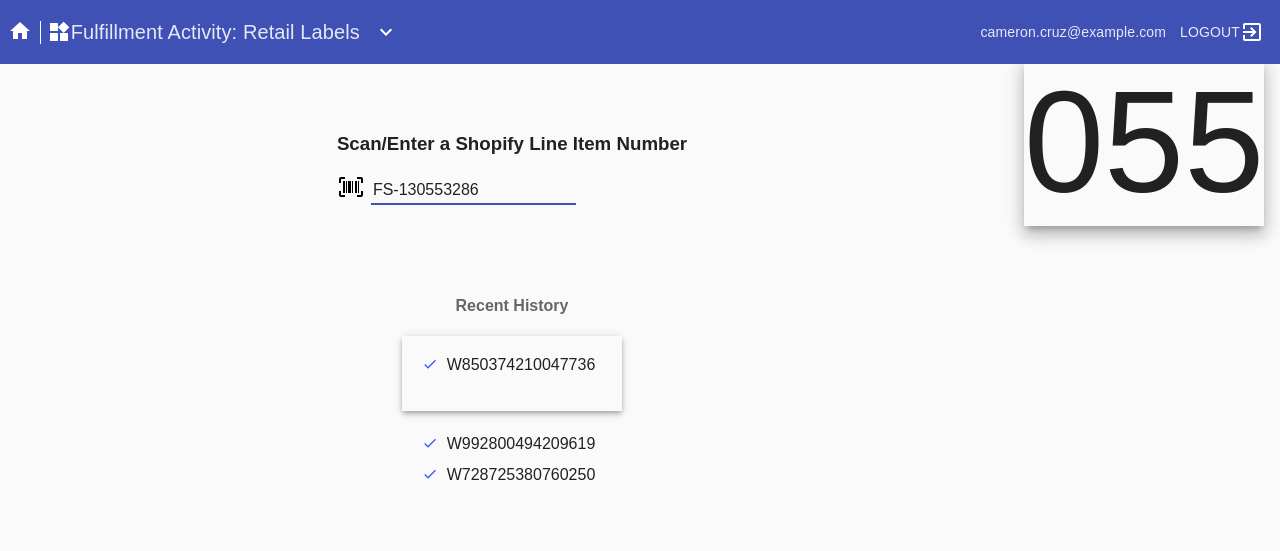 type on "FS-130553286" 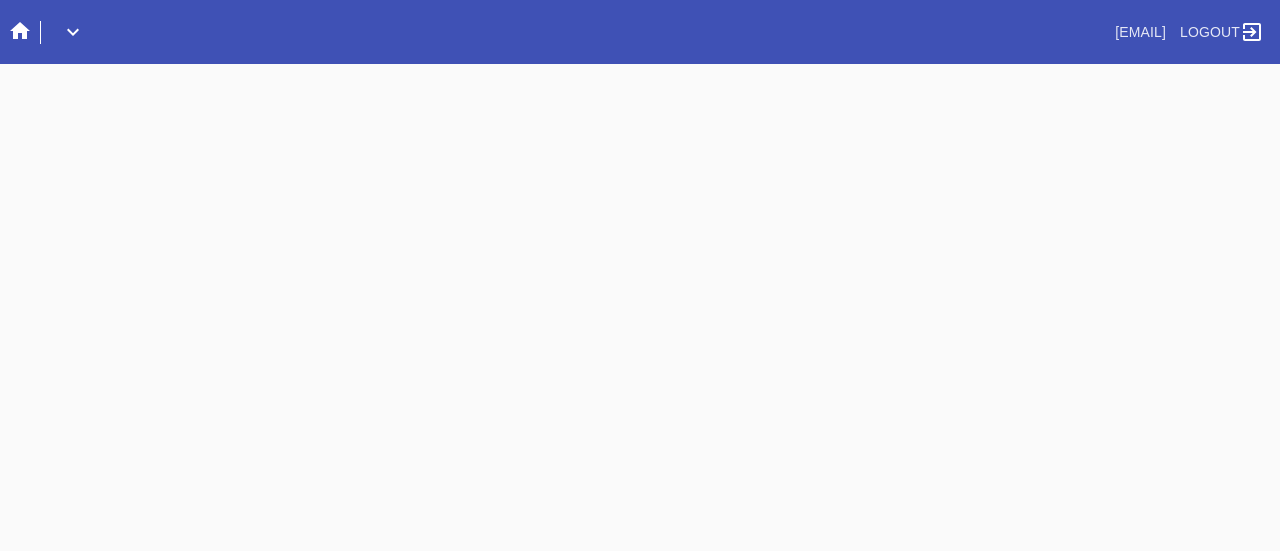 scroll, scrollTop: 0, scrollLeft: 0, axis: both 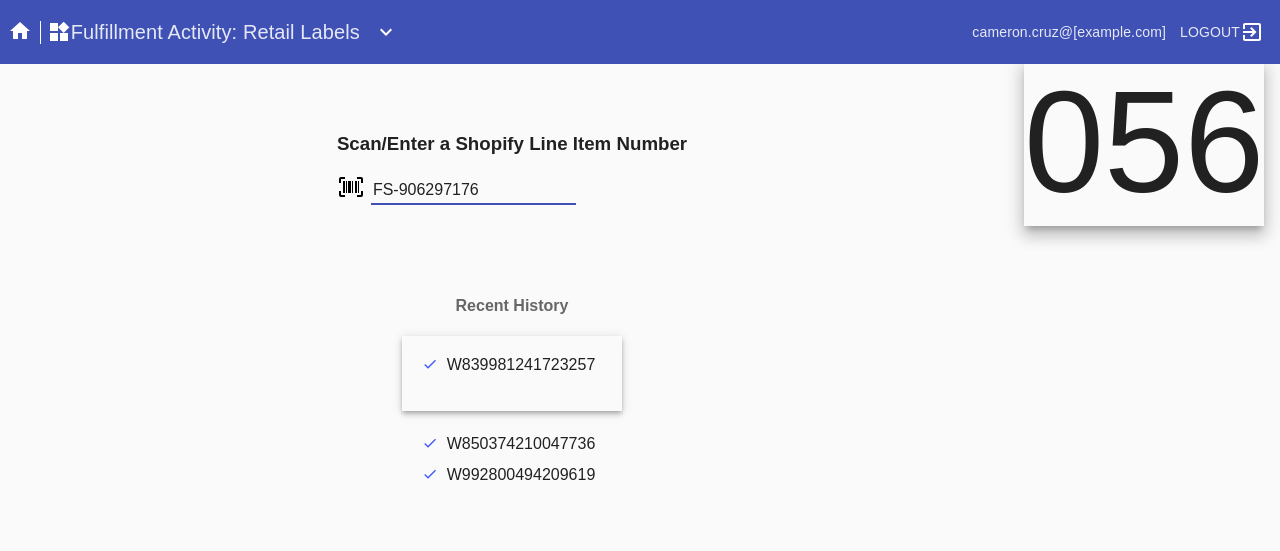 type on "FS-906297176" 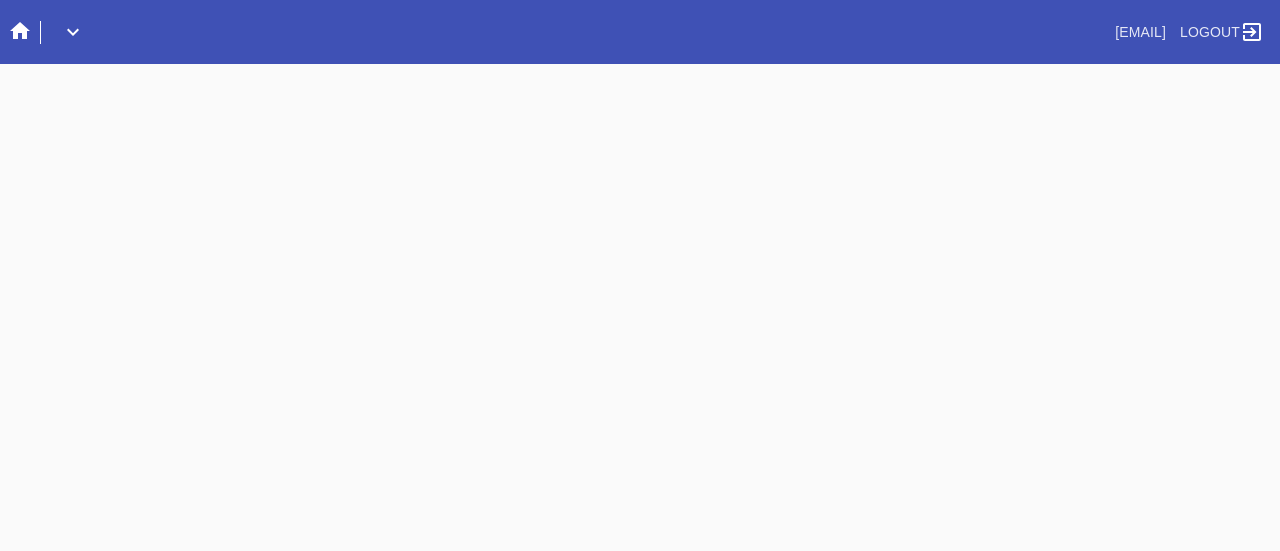 scroll, scrollTop: 0, scrollLeft: 0, axis: both 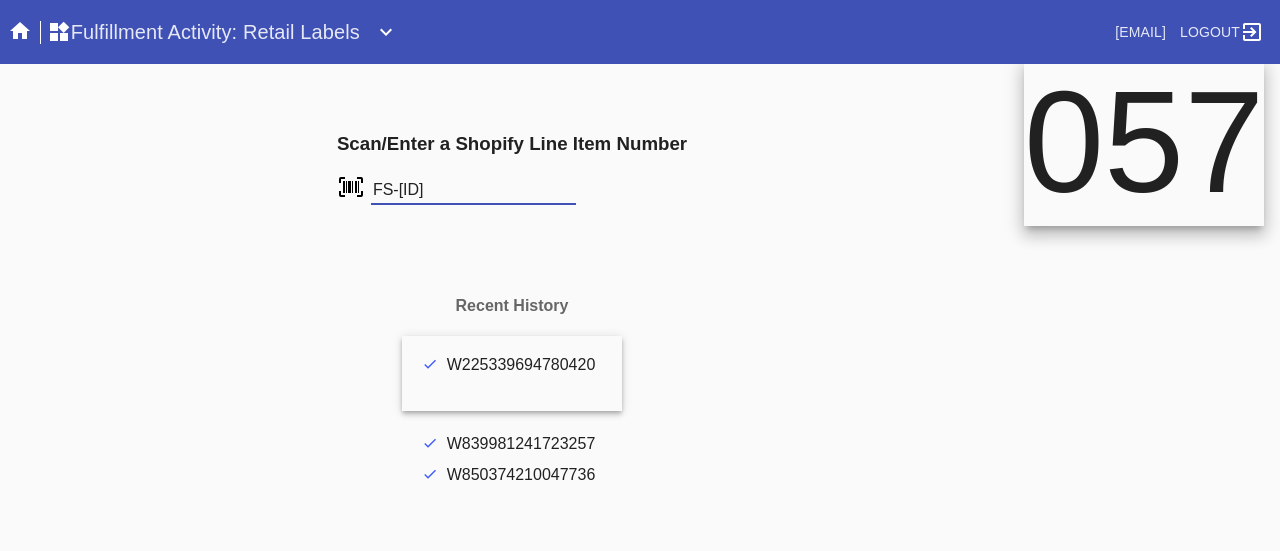 type on "FS-906740161" 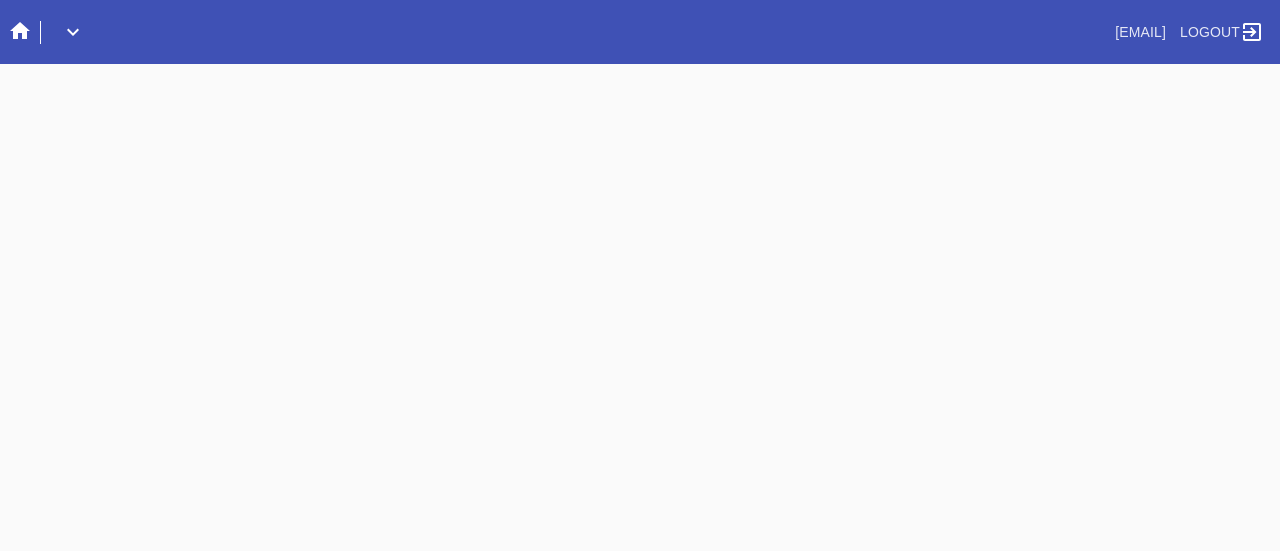 scroll, scrollTop: 0, scrollLeft: 0, axis: both 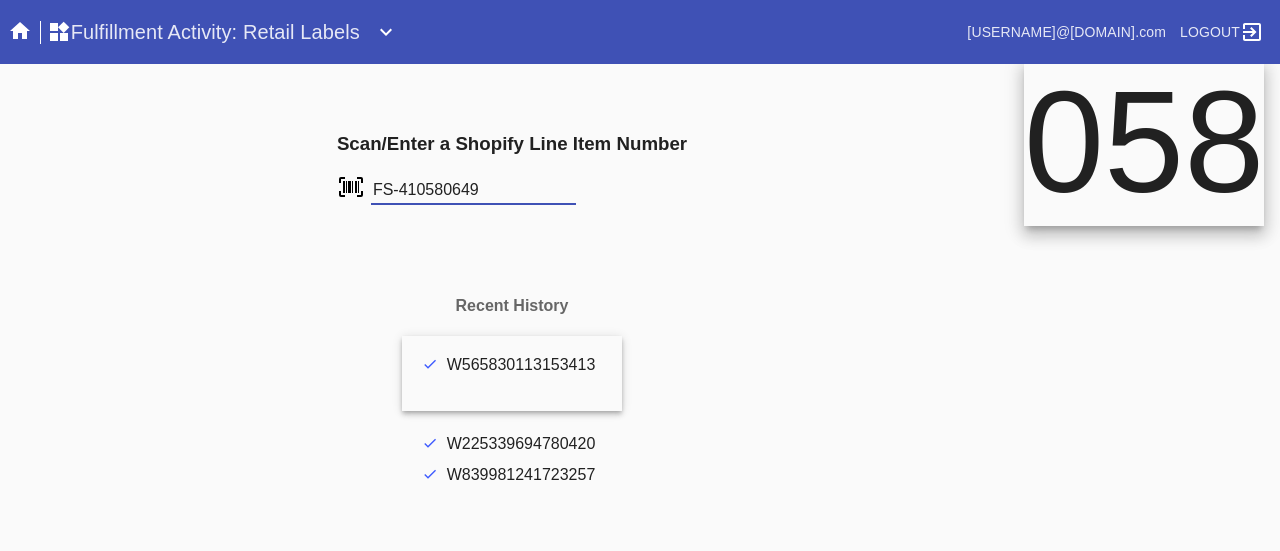 type on "FS-410580649" 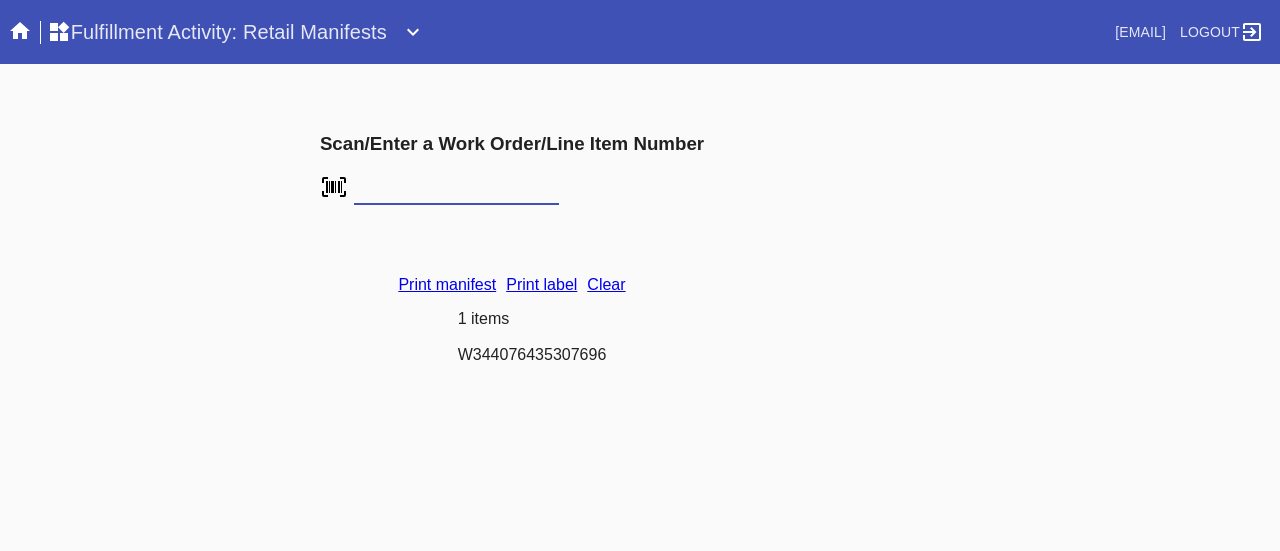 scroll, scrollTop: 0, scrollLeft: 0, axis: both 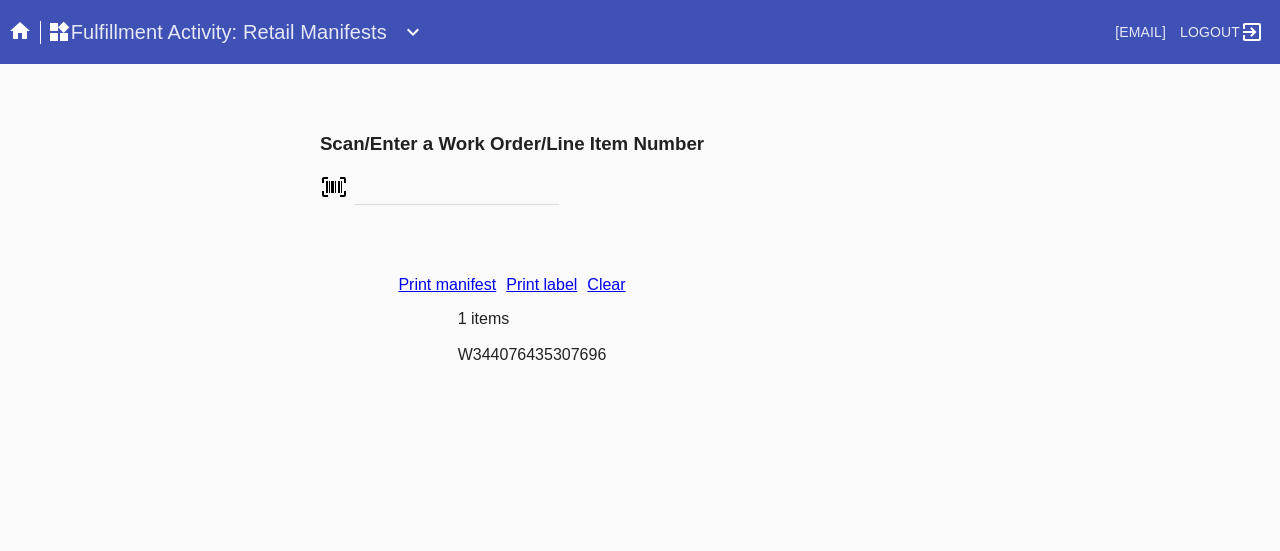 click on "Print label" at bounding box center [541, 284] 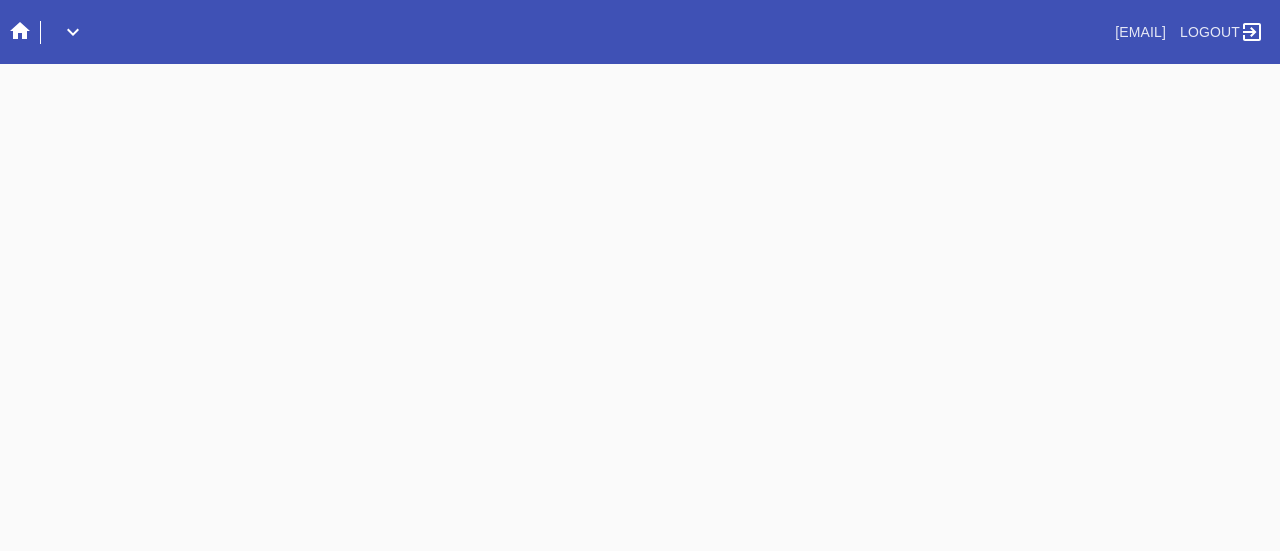 scroll, scrollTop: 0, scrollLeft: 0, axis: both 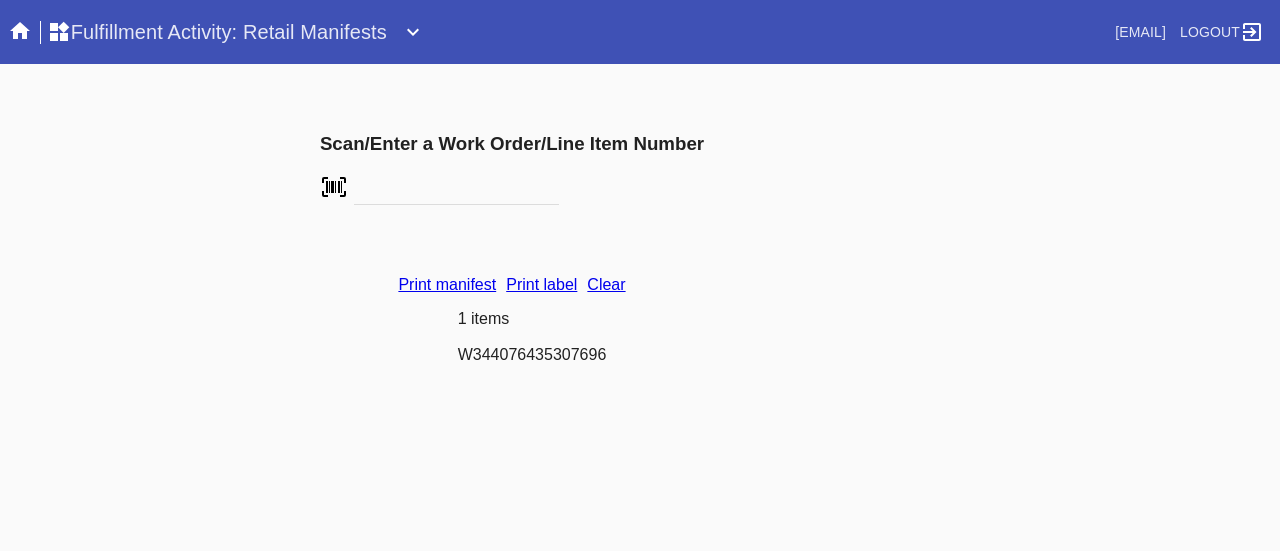 click on "Clear" at bounding box center [606, 284] 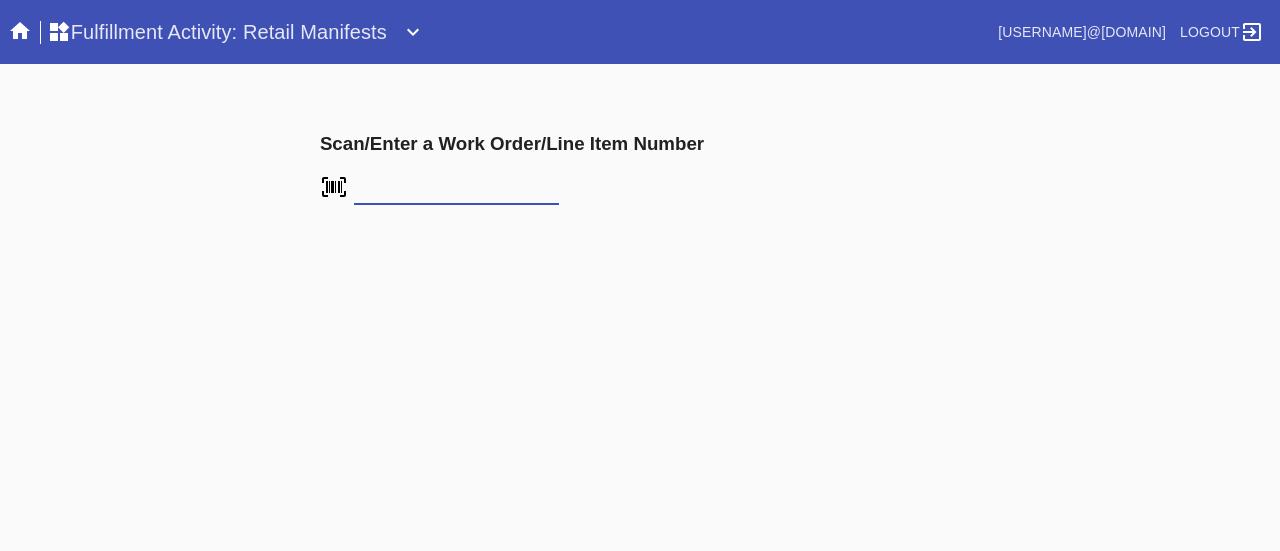 scroll, scrollTop: 0, scrollLeft: 0, axis: both 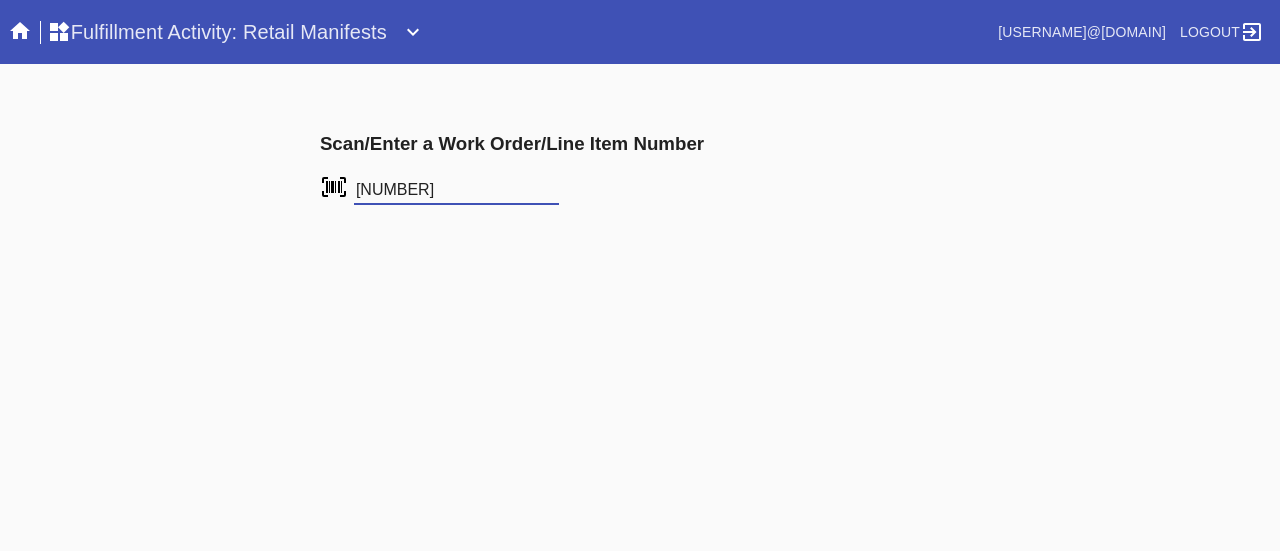 type on "[NUMBER]" 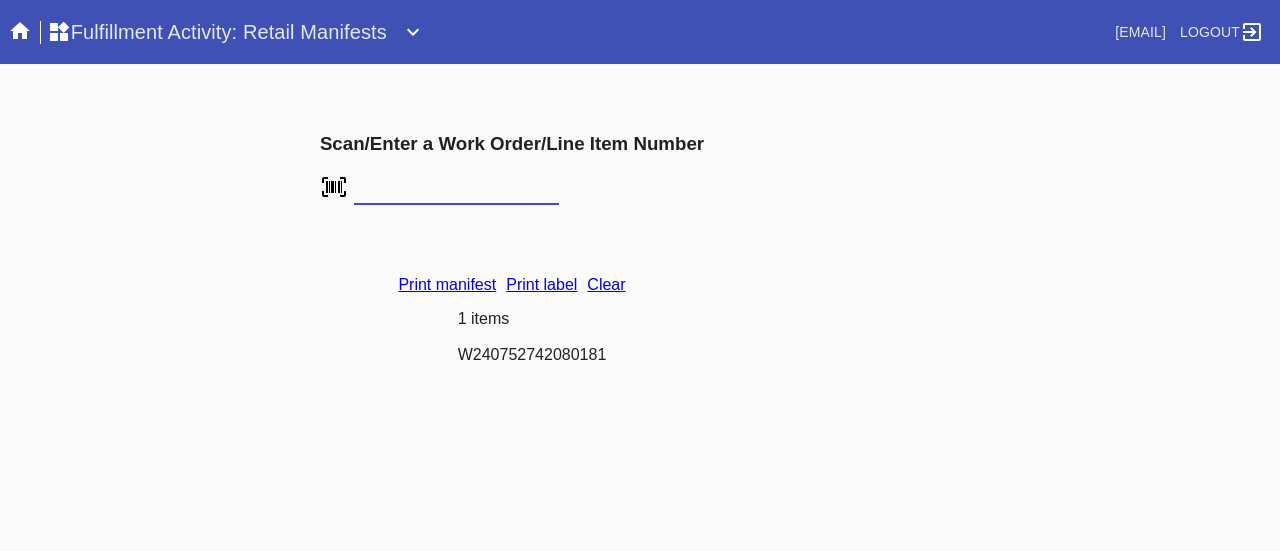 scroll, scrollTop: 0, scrollLeft: 0, axis: both 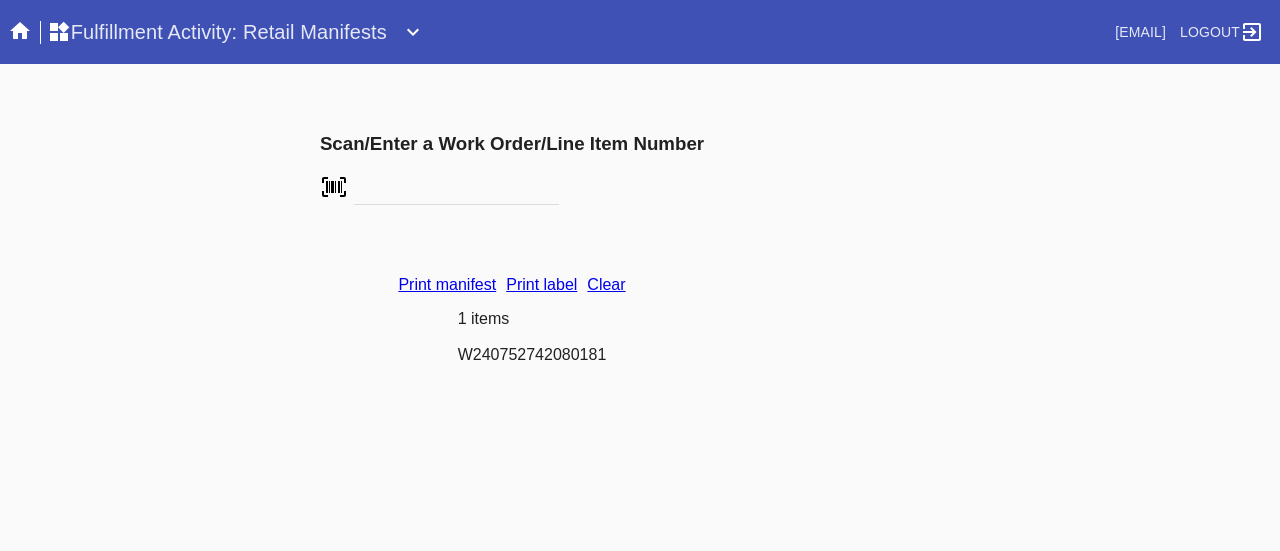 click on "Print label" at bounding box center [541, 284] 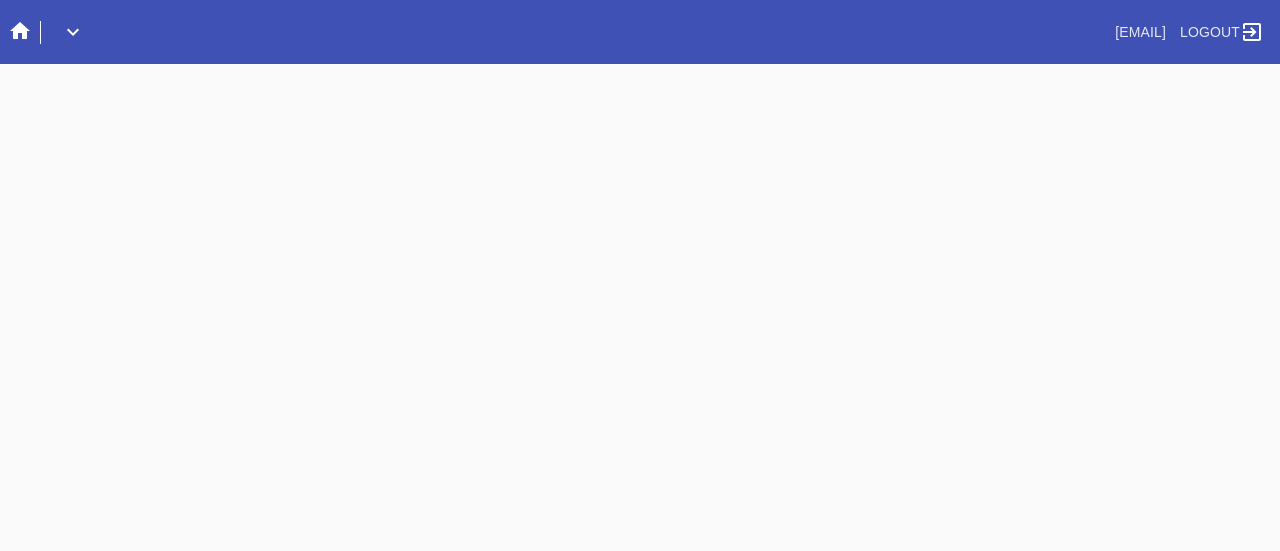 scroll, scrollTop: 0, scrollLeft: 0, axis: both 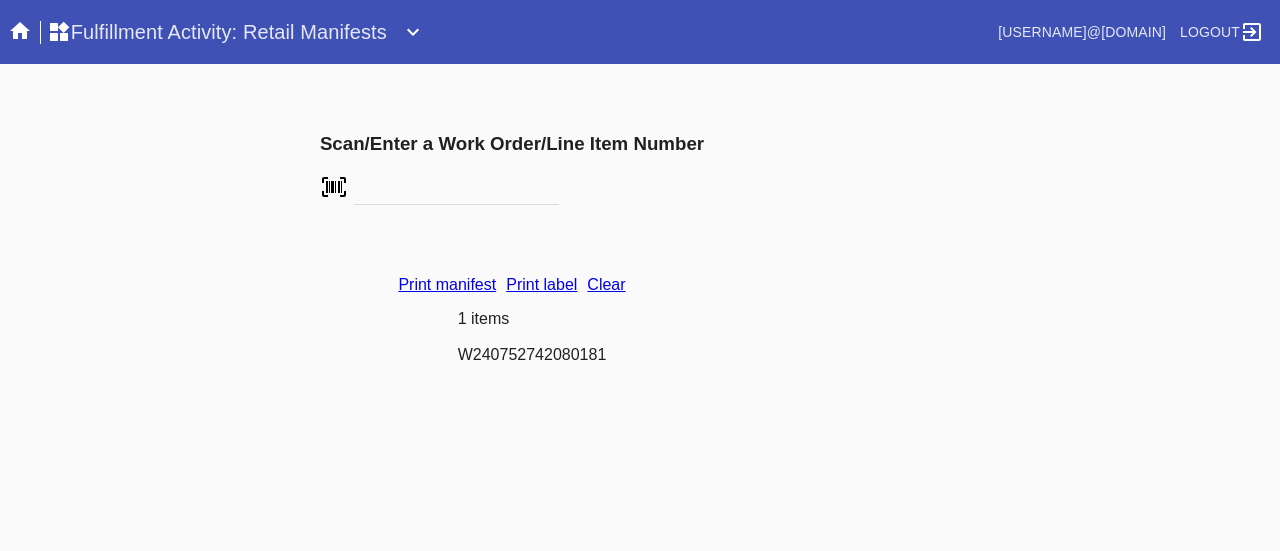 click on "Clear" at bounding box center [606, 284] 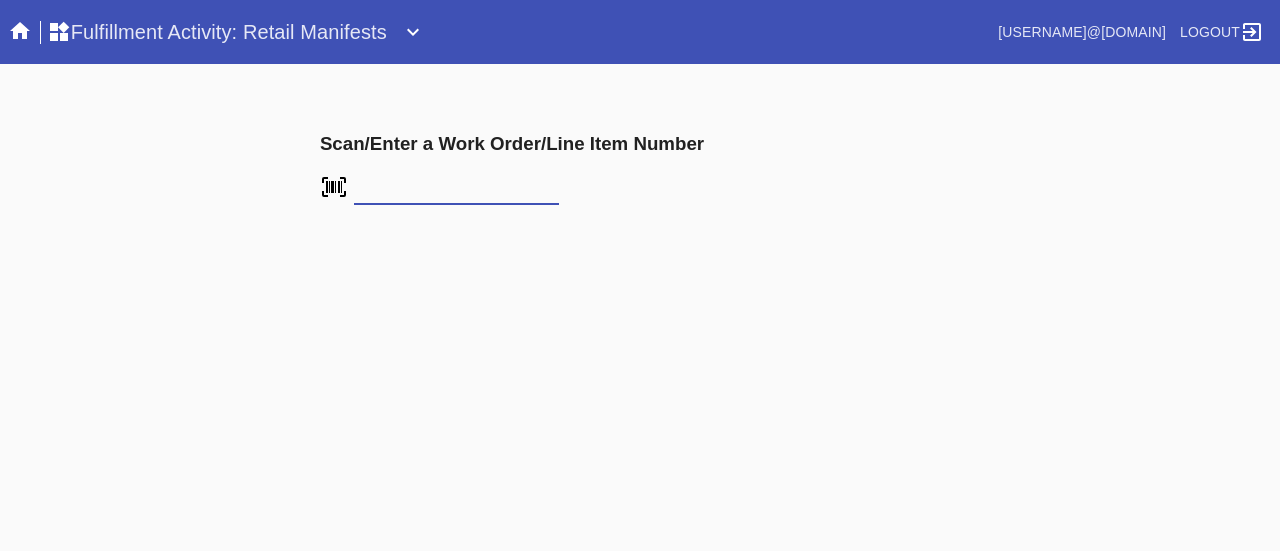 scroll, scrollTop: 0, scrollLeft: 0, axis: both 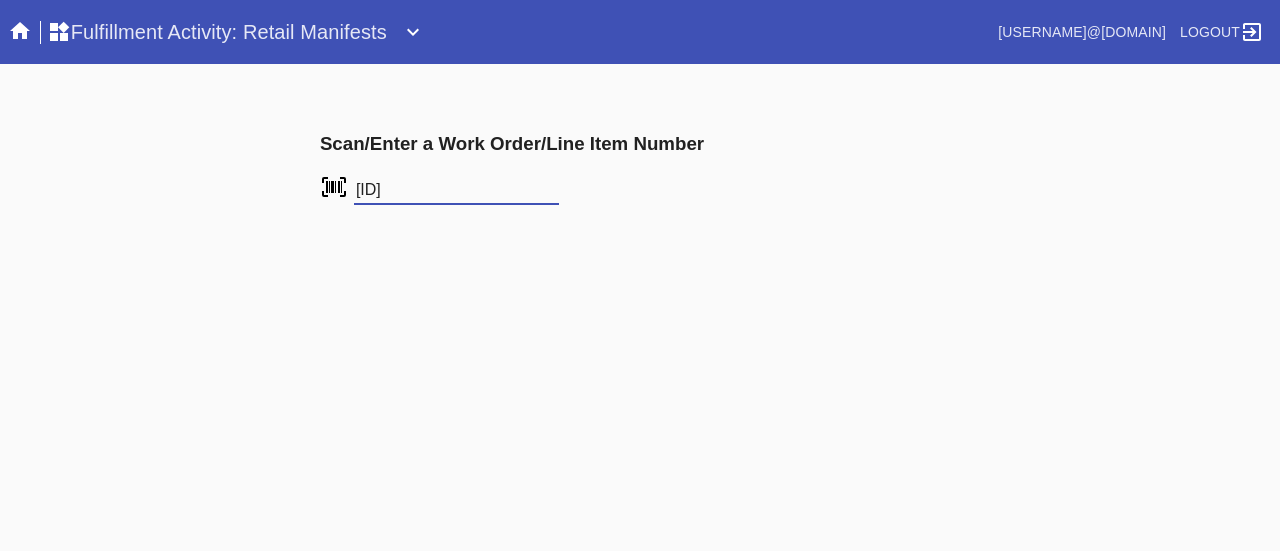 type on "W992800494209619" 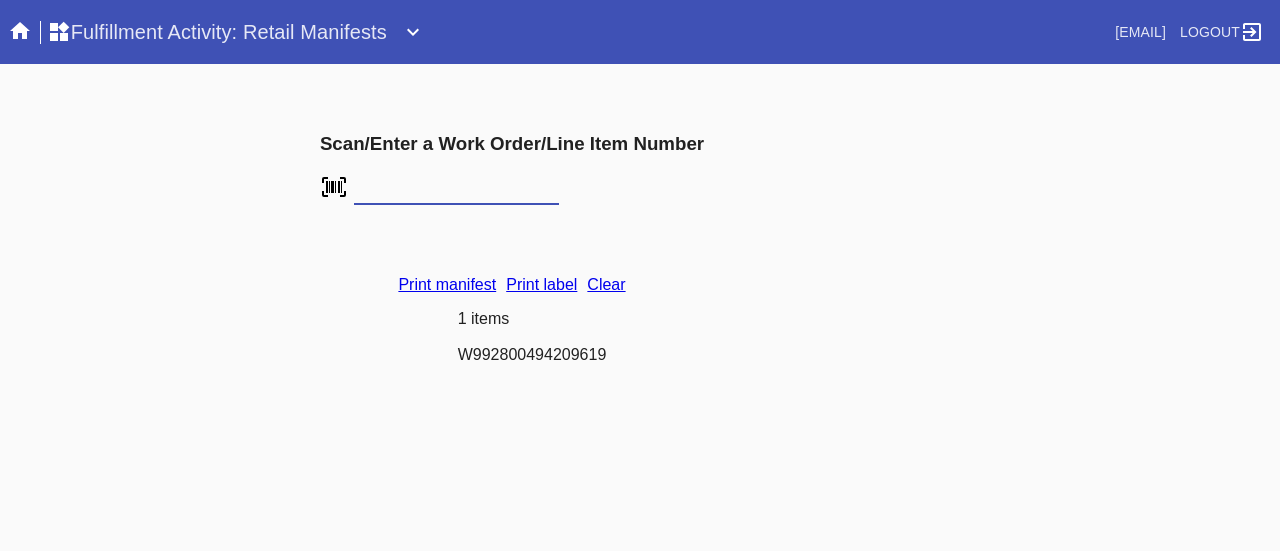 scroll, scrollTop: 0, scrollLeft: 0, axis: both 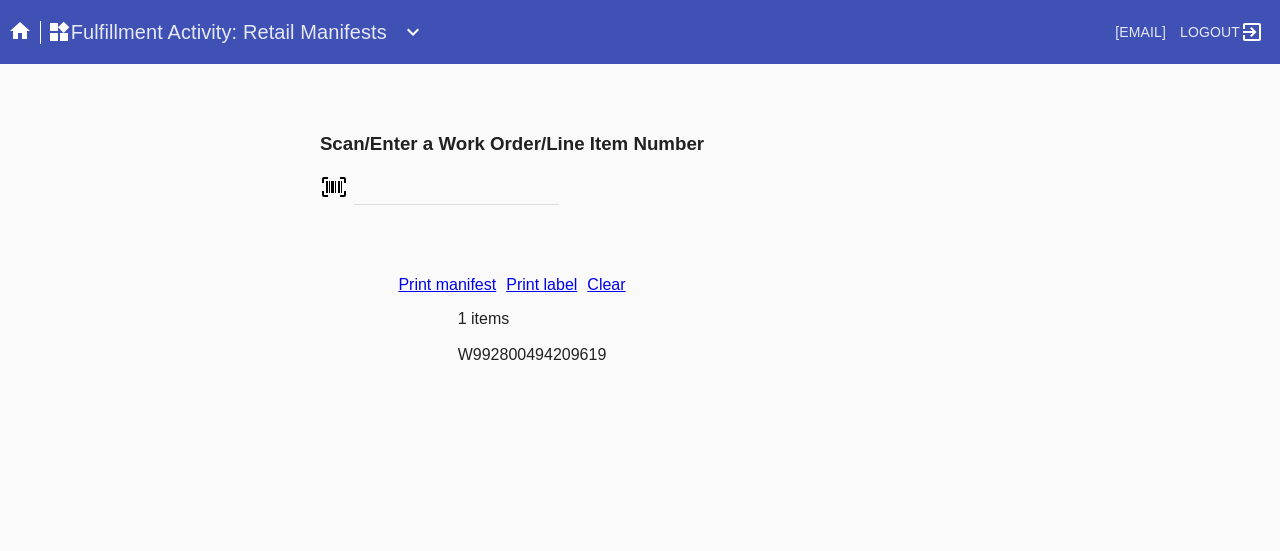 click on "Clear" at bounding box center (606, 284) 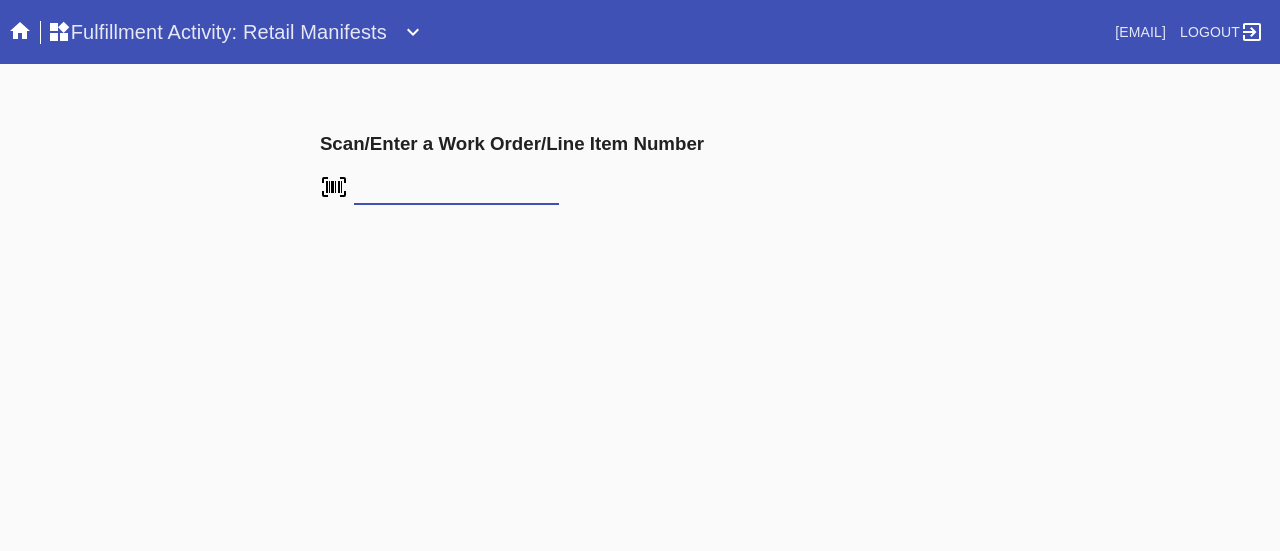 scroll, scrollTop: 0, scrollLeft: 0, axis: both 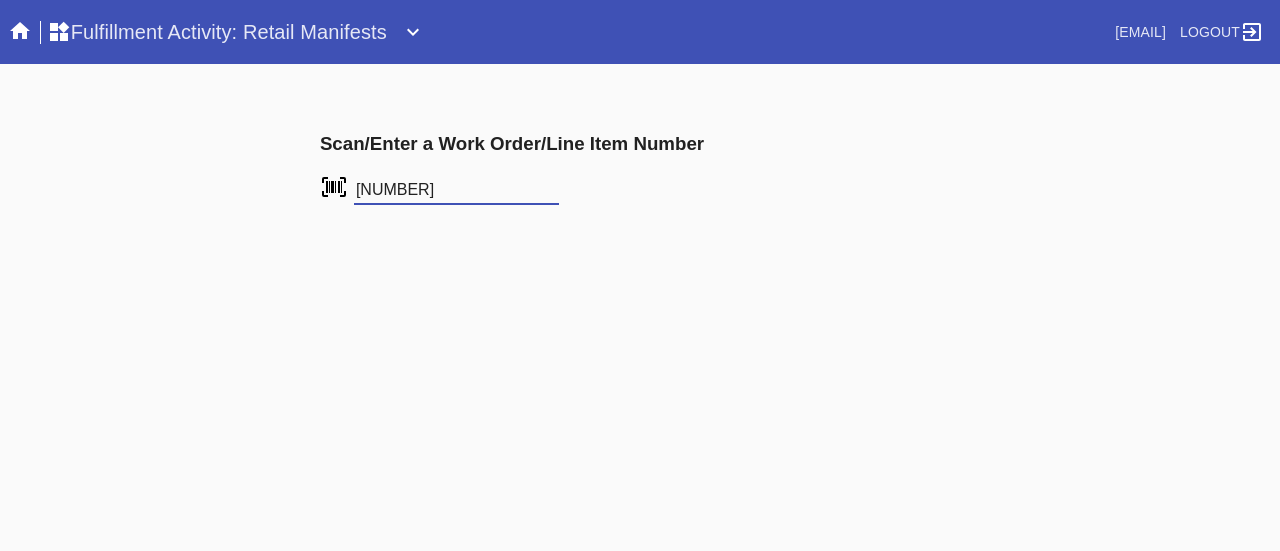 type on "W565830113153413" 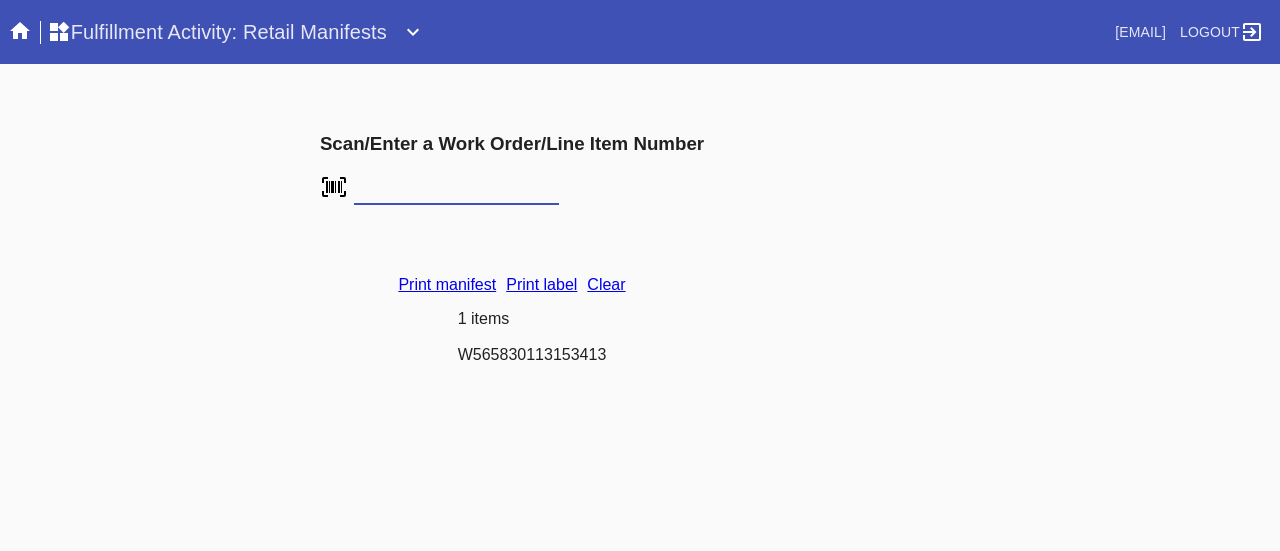 scroll, scrollTop: 0, scrollLeft: 0, axis: both 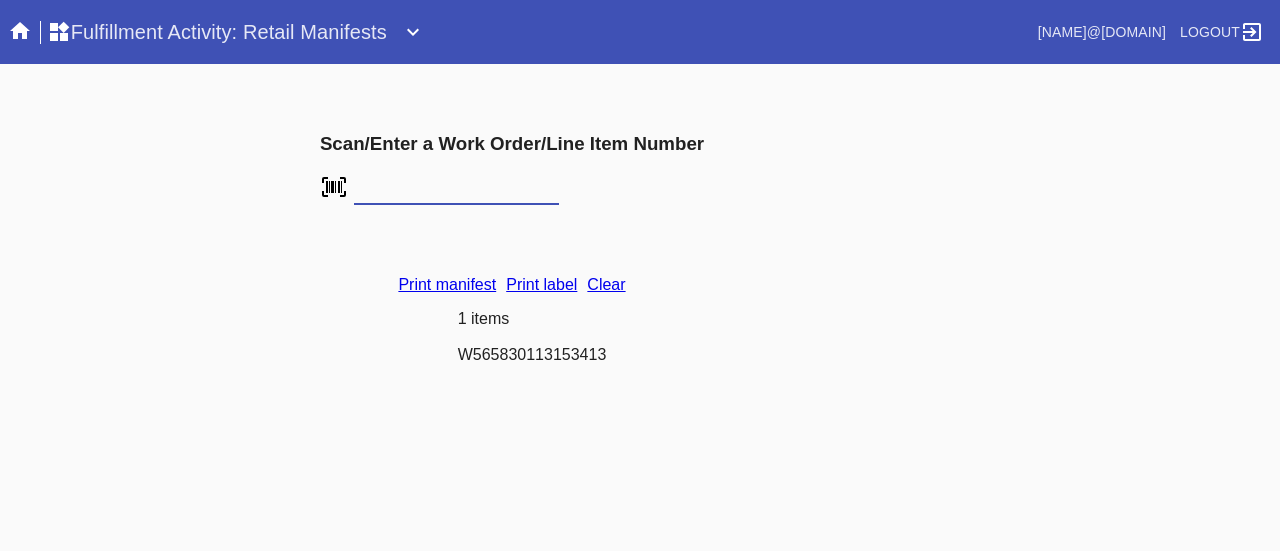 click on "Print manifest Print label Clear 1 items   W565830113153413" at bounding box center [511, 328] 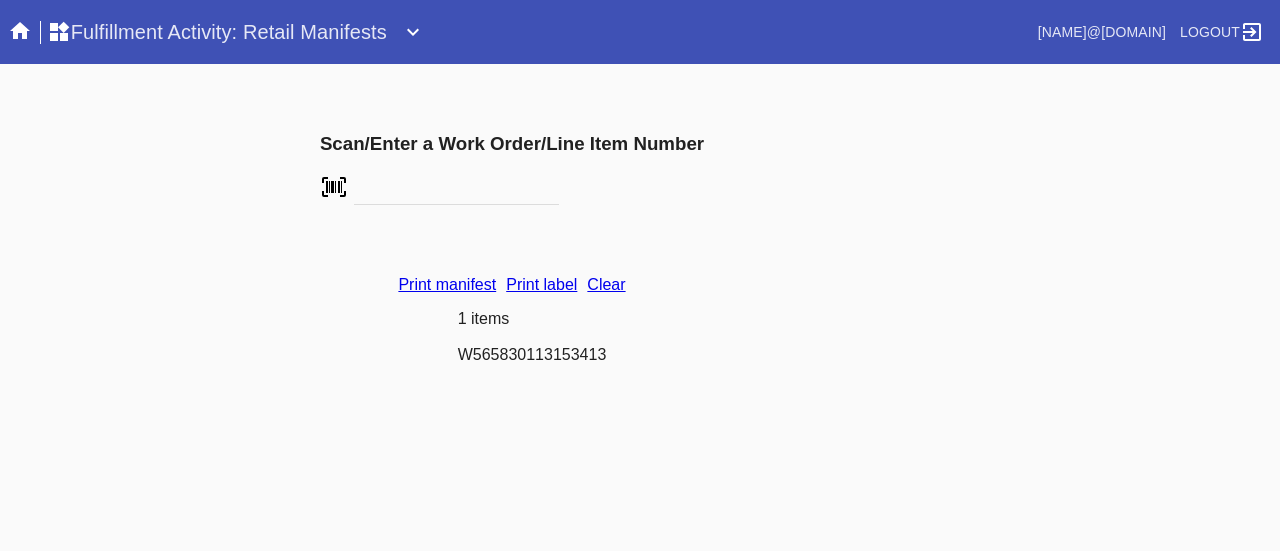 click on "Clear" at bounding box center (606, 284) 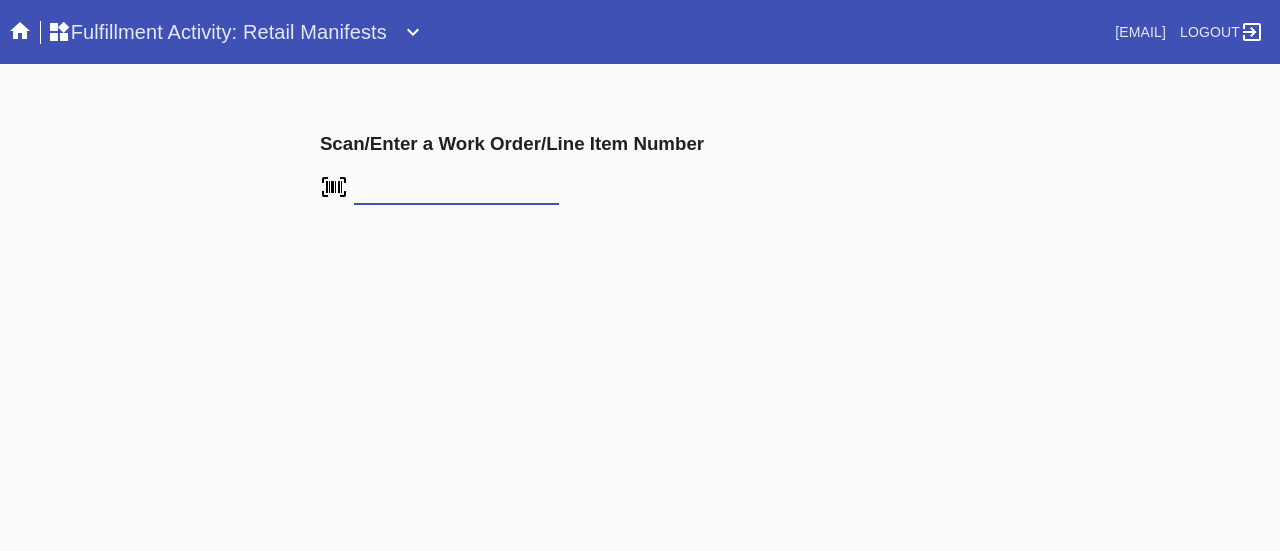 scroll, scrollTop: 0, scrollLeft: 0, axis: both 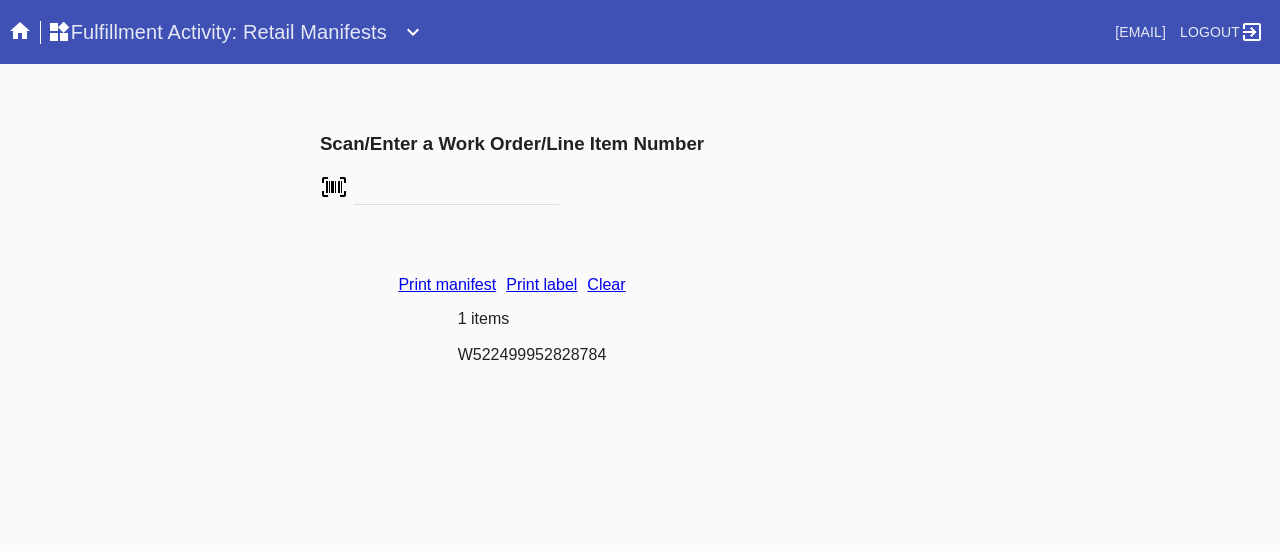 click on "Print label" at bounding box center (541, 284) 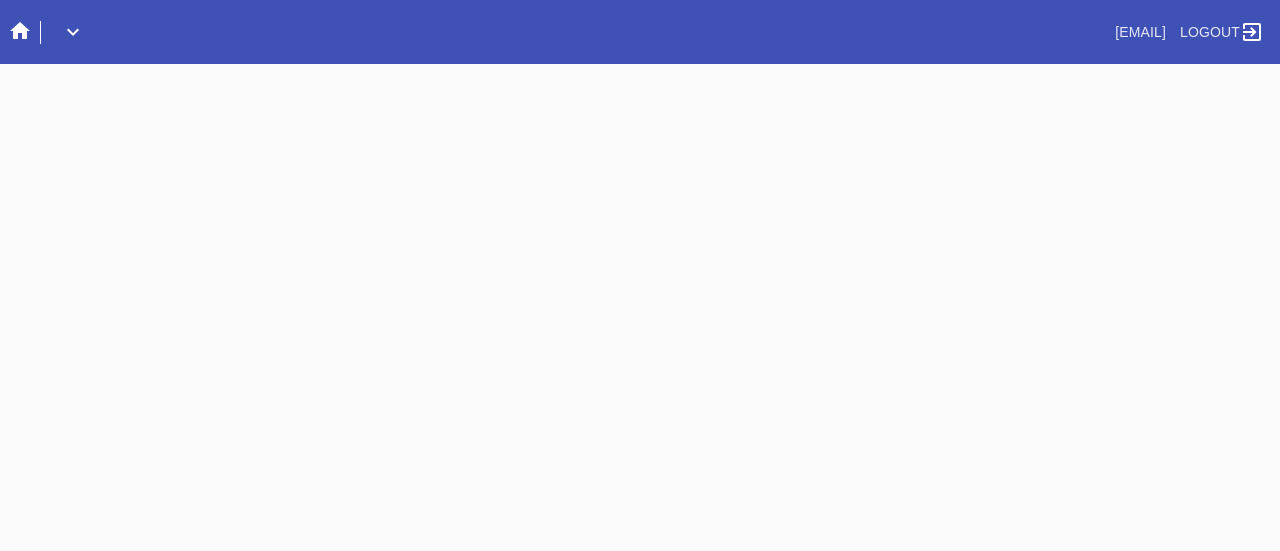 scroll, scrollTop: 0, scrollLeft: 0, axis: both 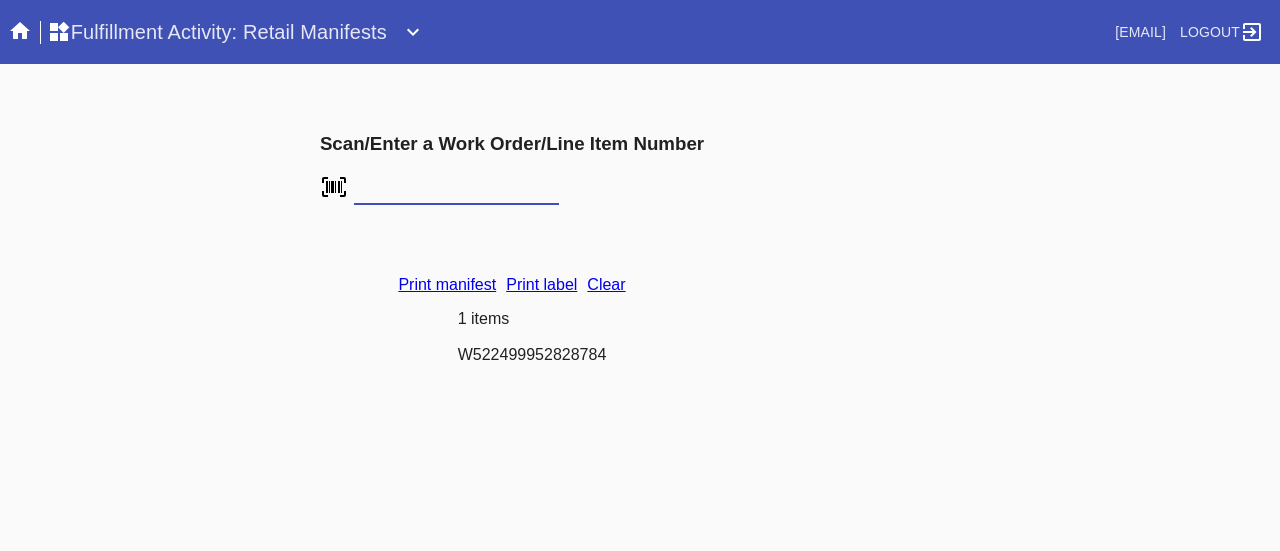 click on "Clear" at bounding box center [606, 284] 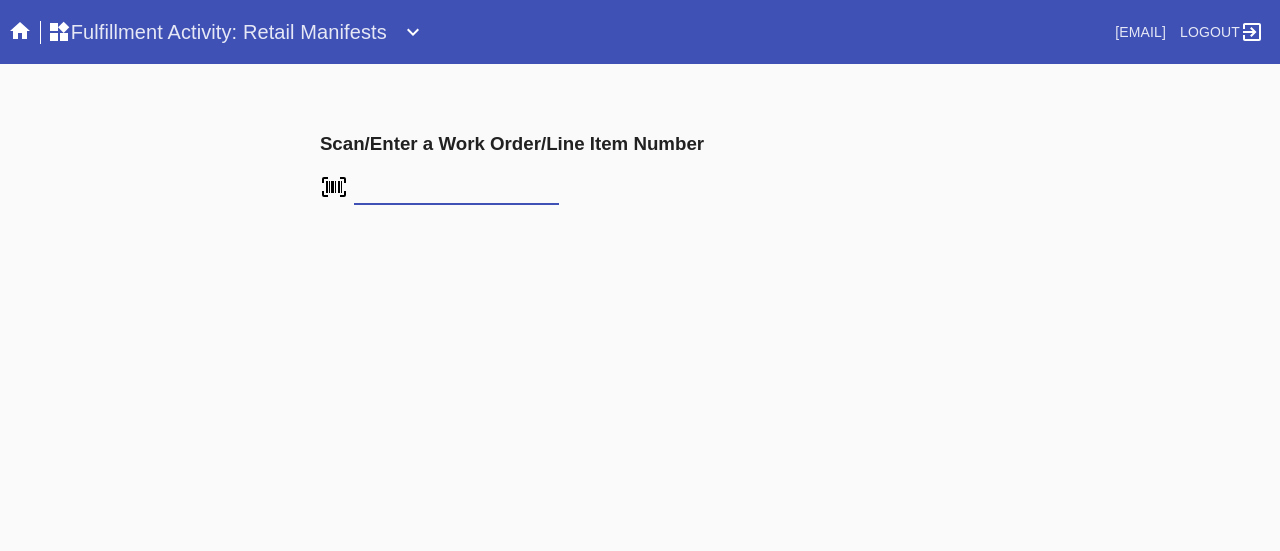 scroll, scrollTop: 0, scrollLeft: 0, axis: both 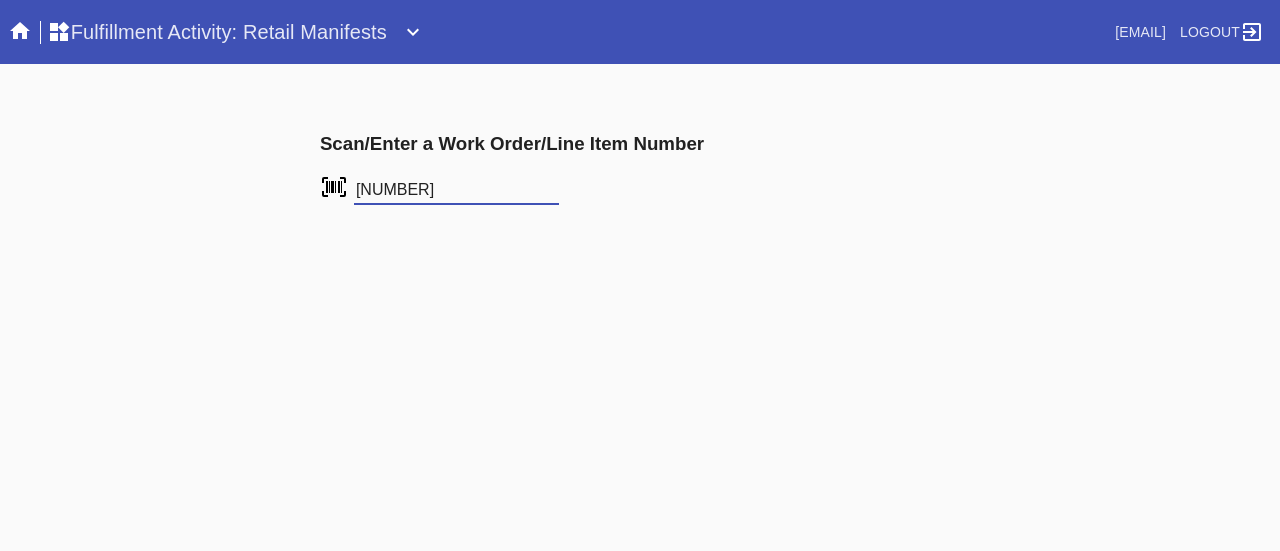 type on "[NUMBER]" 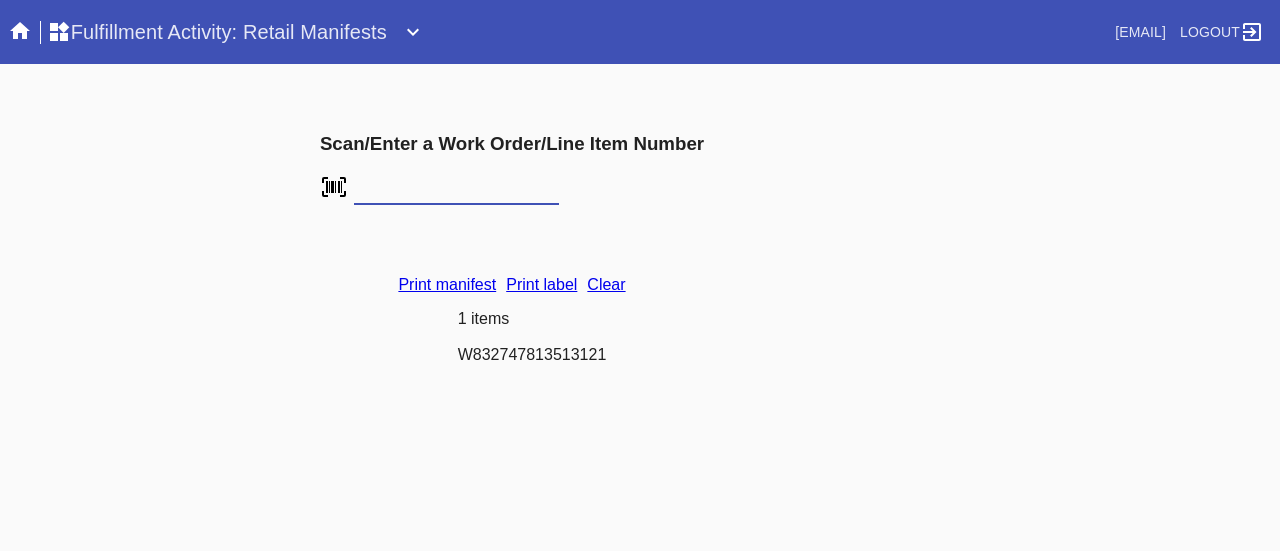 scroll, scrollTop: 0, scrollLeft: 0, axis: both 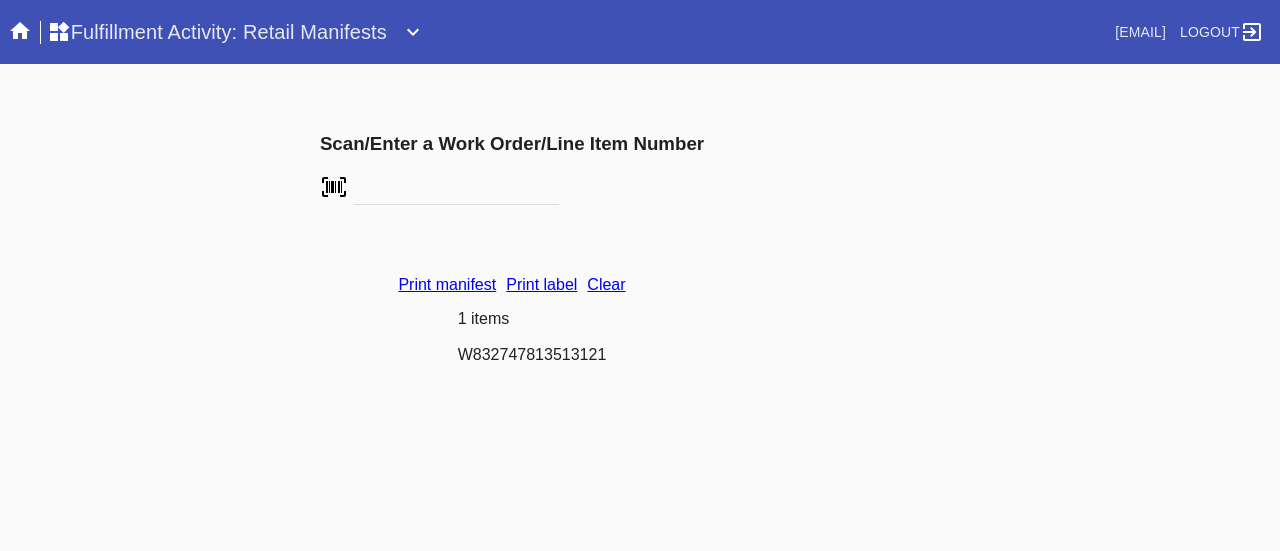 click on "Print label" at bounding box center [541, 284] 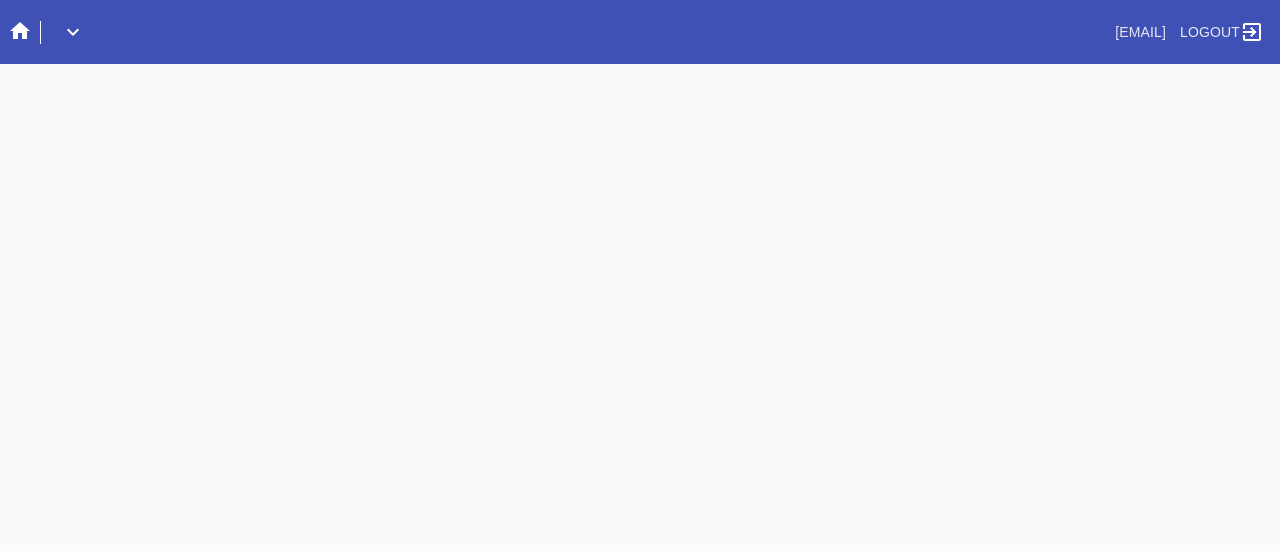 scroll, scrollTop: 0, scrollLeft: 0, axis: both 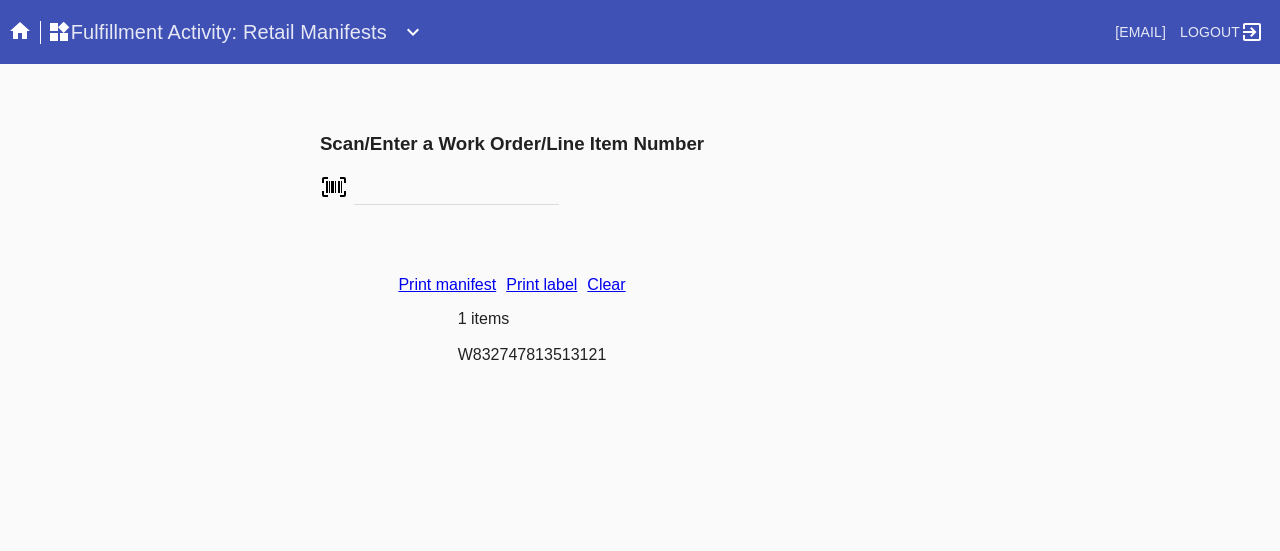 click on "Clear" at bounding box center (606, 284) 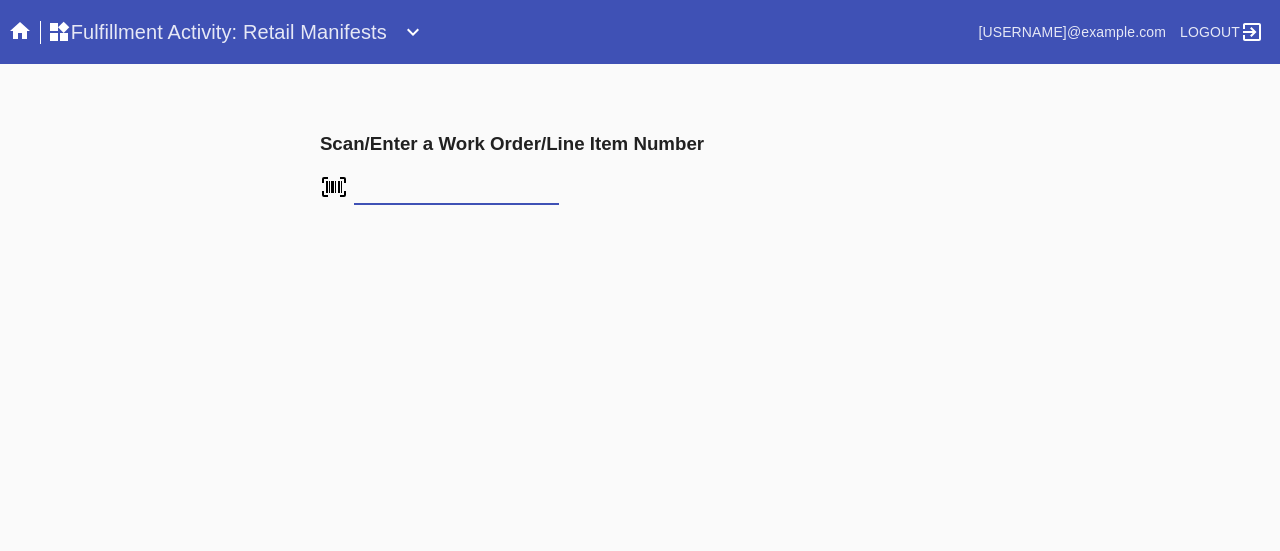 scroll, scrollTop: 0, scrollLeft: 0, axis: both 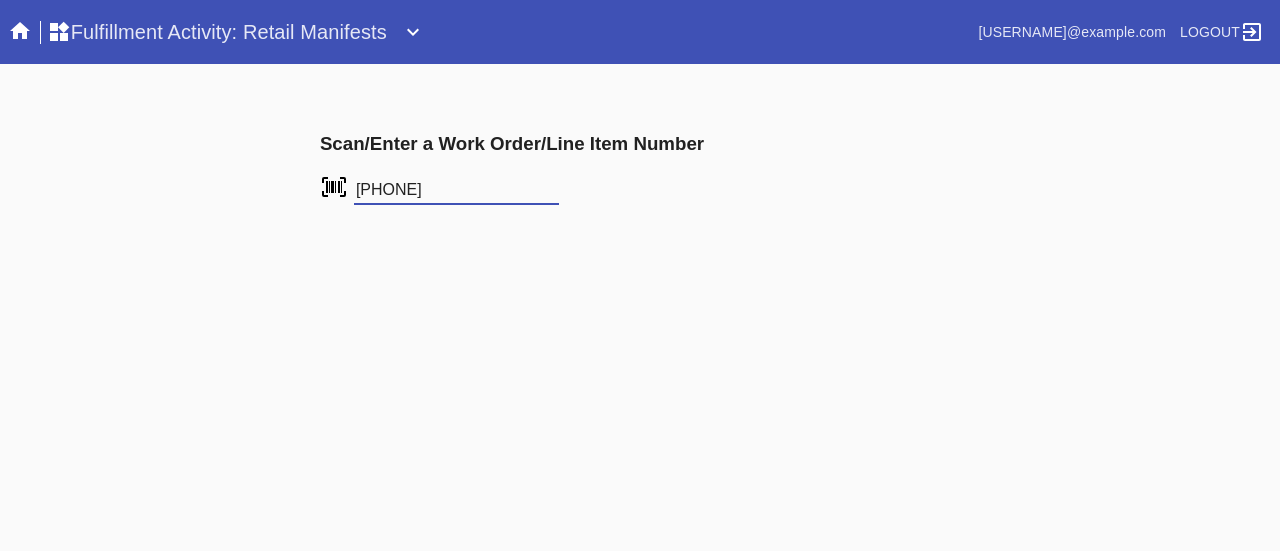 type on "W728725380760250" 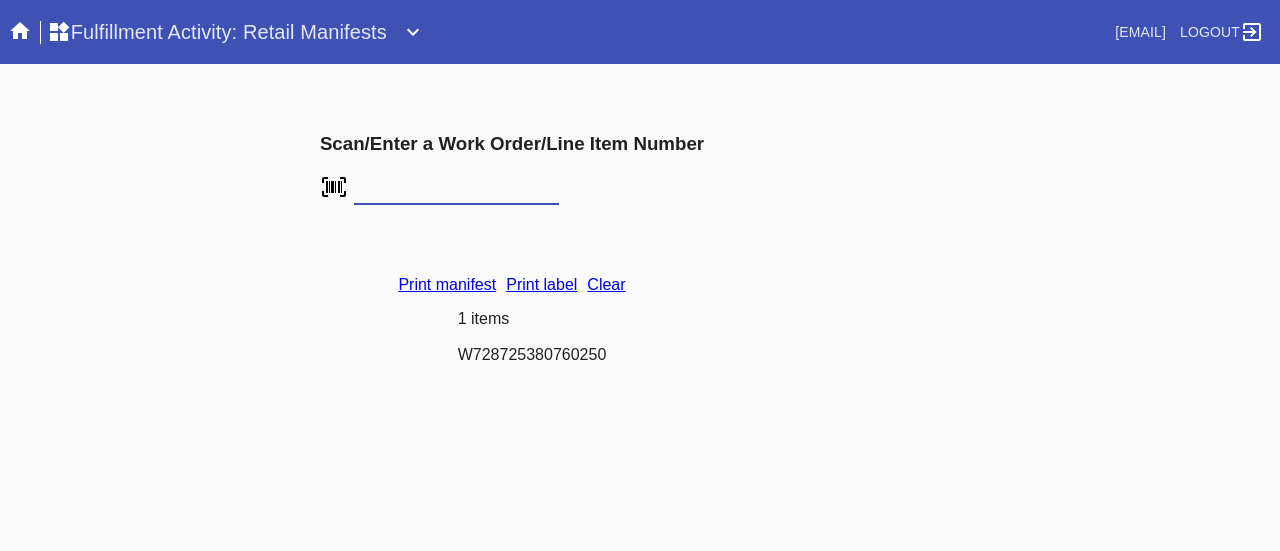scroll, scrollTop: 0, scrollLeft: 0, axis: both 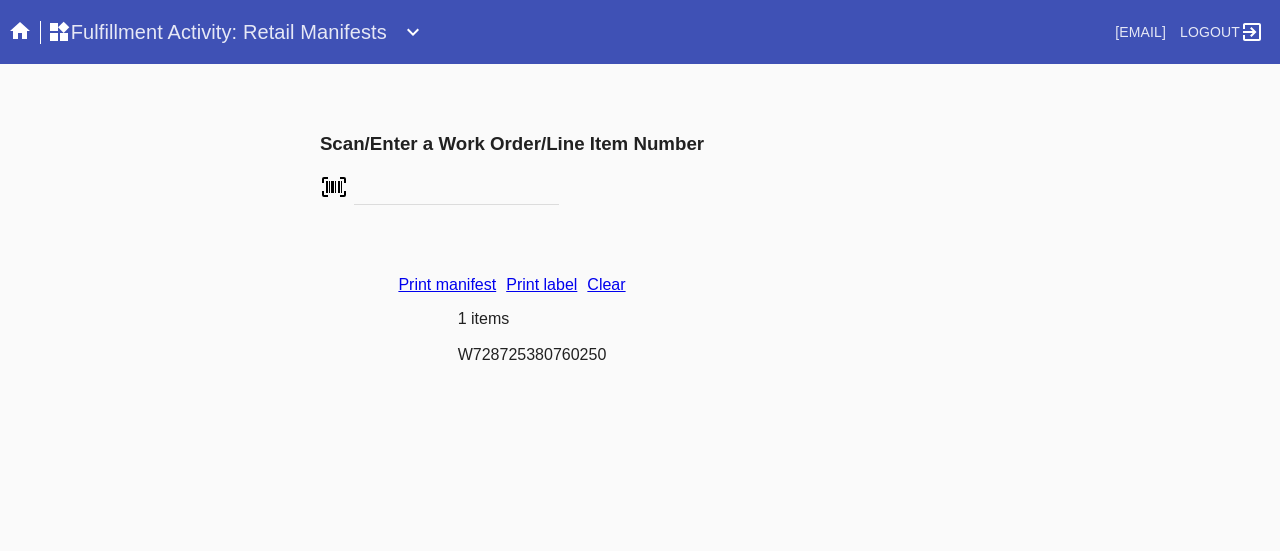 click on "Print label" at bounding box center [541, 284] 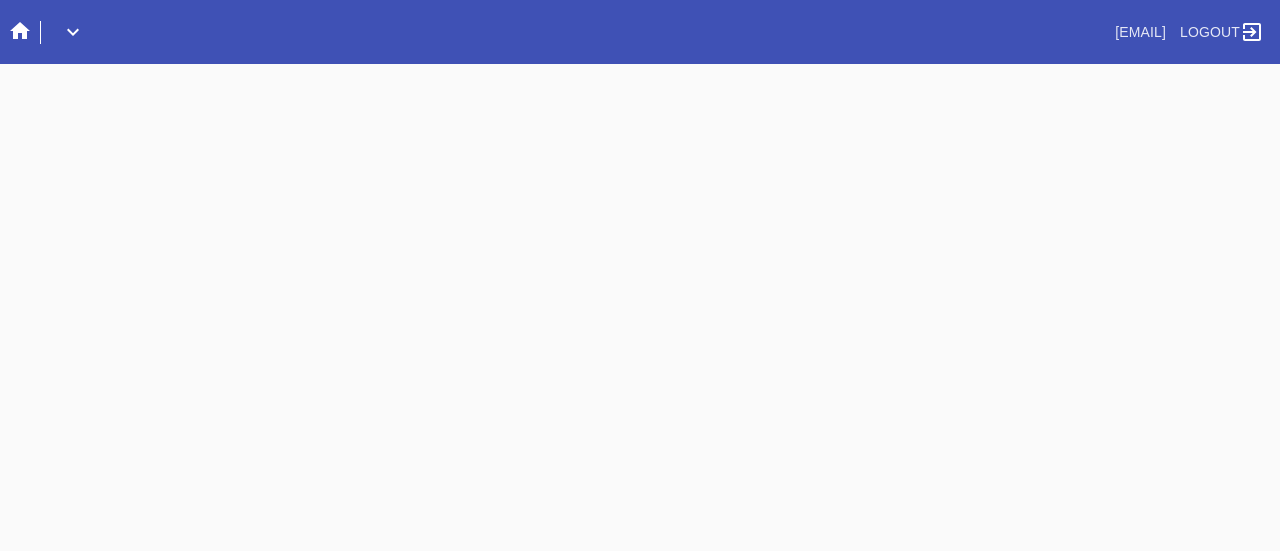 scroll, scrollTop: 0, scrollLeft: 0, axis: both 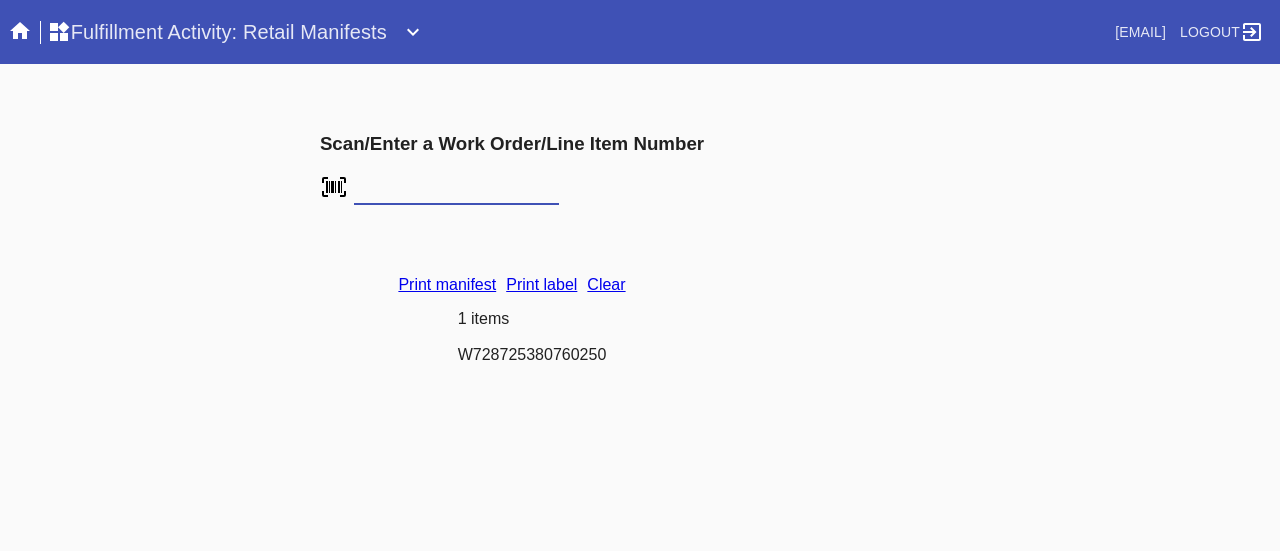 click on "Clear" at bounding box center (606, 284) 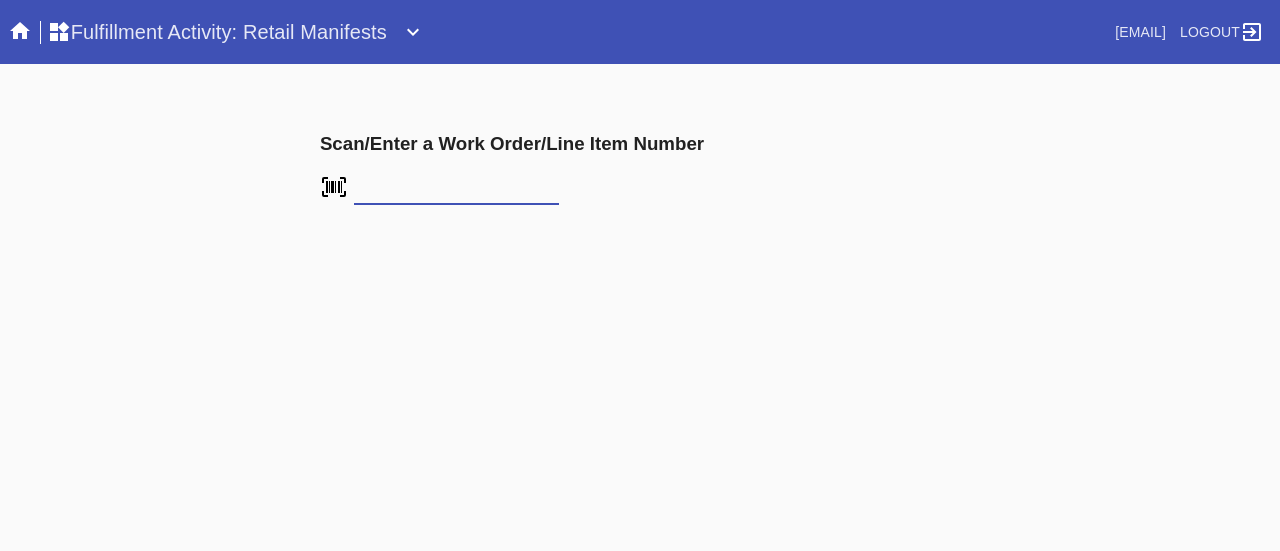 scroll, scrollTop: 0, scrollLeft: 0, axis: both 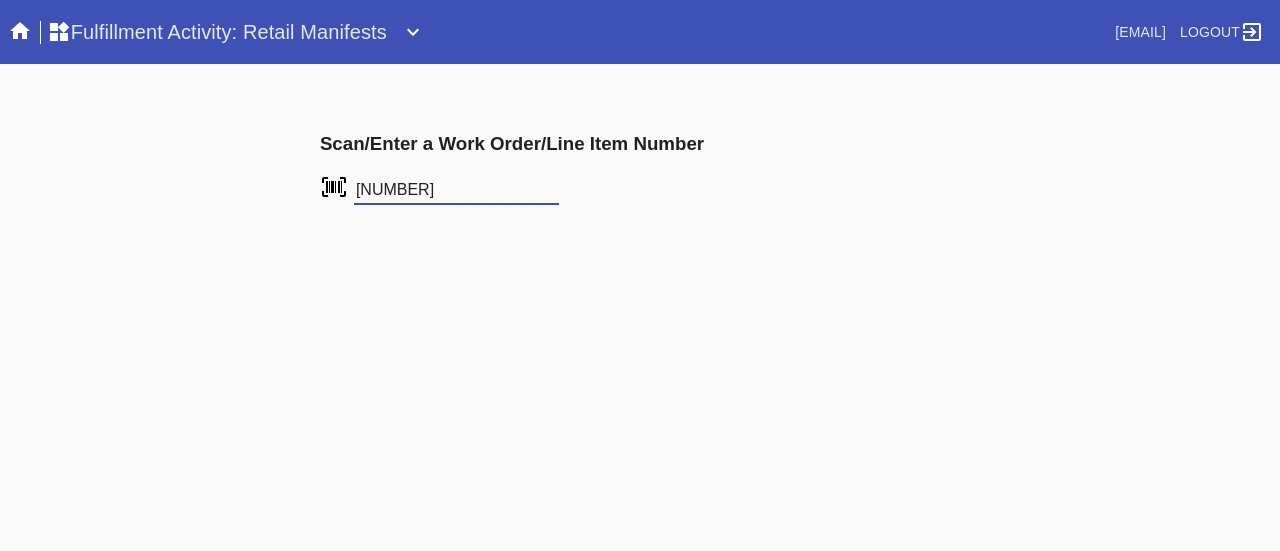 type on "W839981241723257" 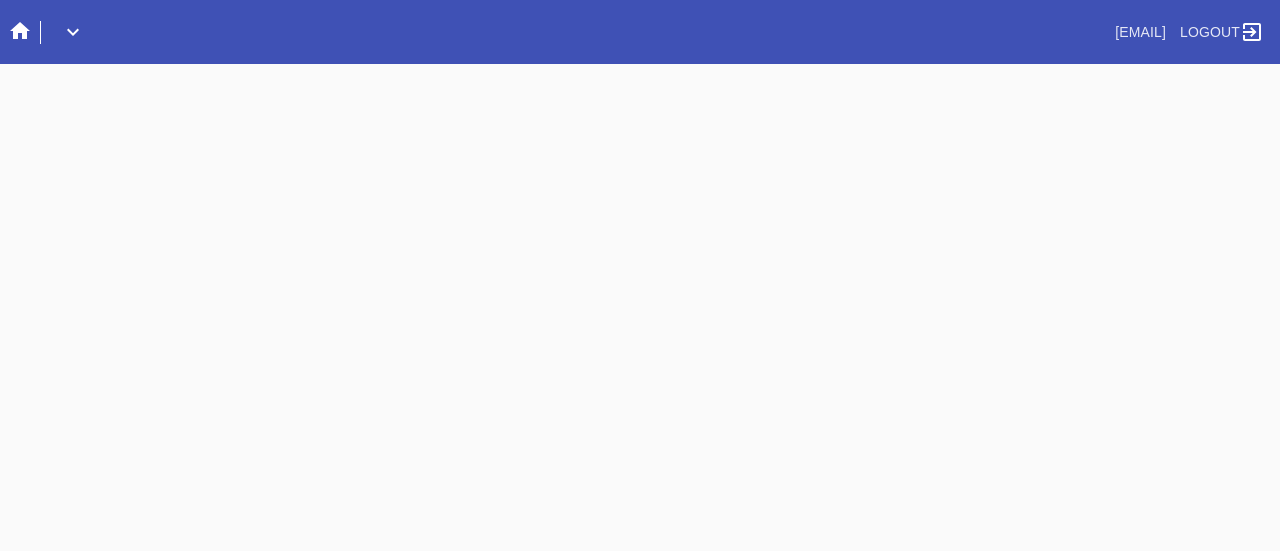scroll, scrollTop: 0, scrollLeft: 0, axis: both 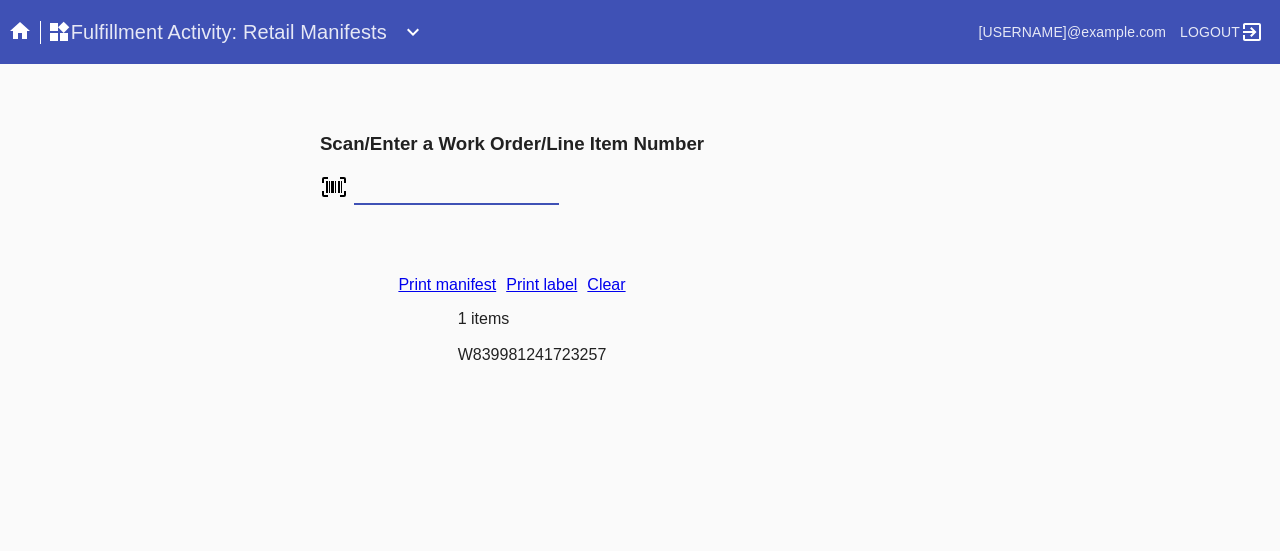 click on "Print manifest Print label Clear" at bounding box center [511, 285] 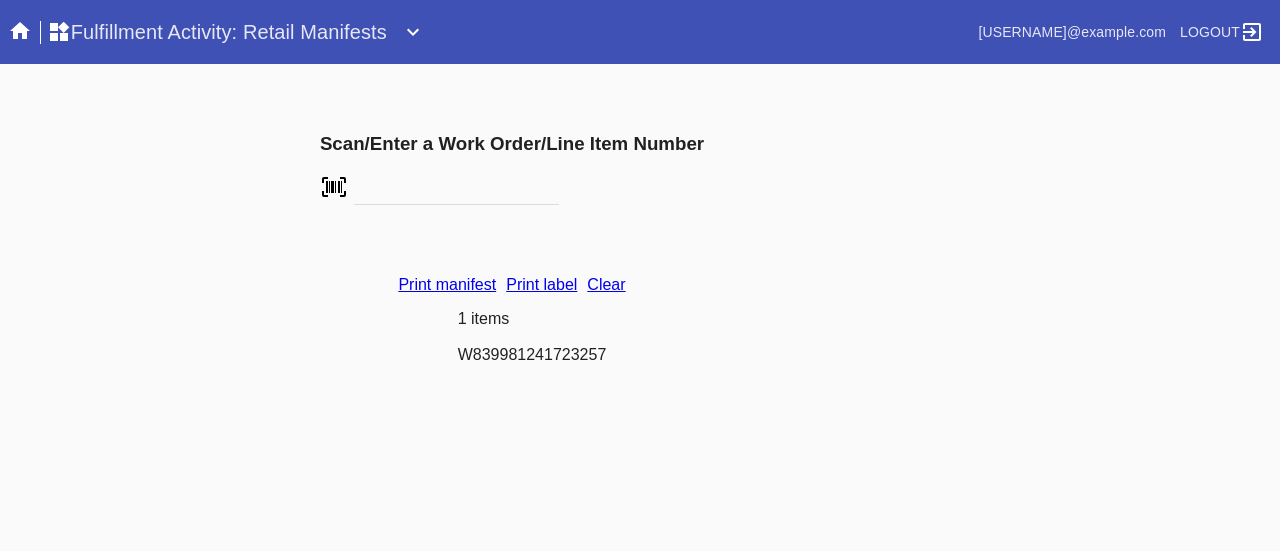 click on "Scan/Enter a Work Order/Line Item Number" at bounding box center (512, 170) 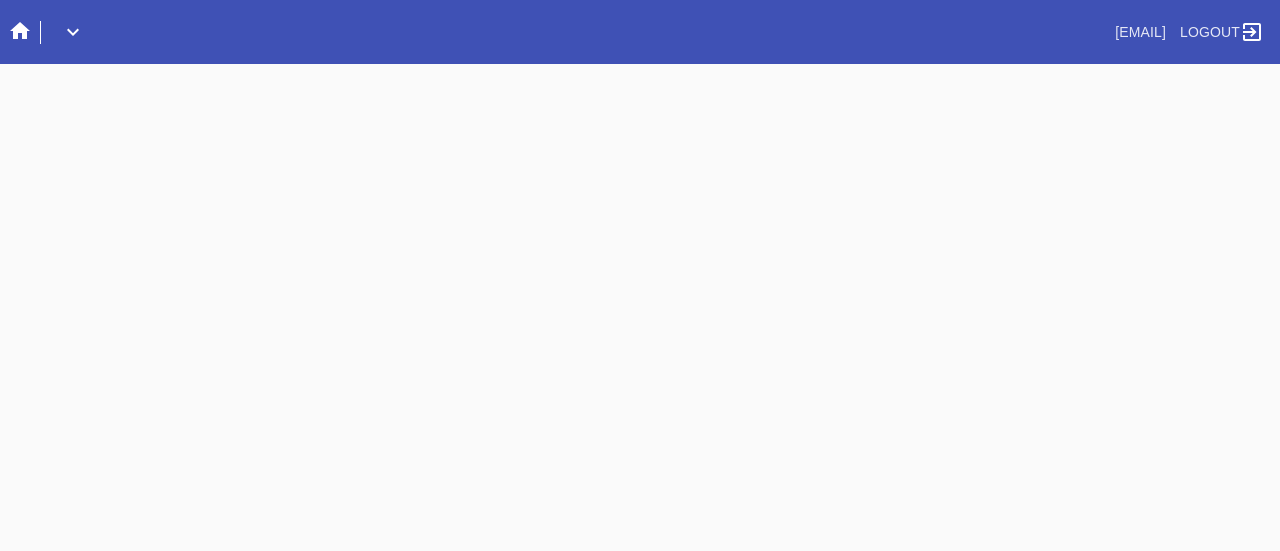 scroll, scrollTop: 0, scrollLeft: 0, axis: both 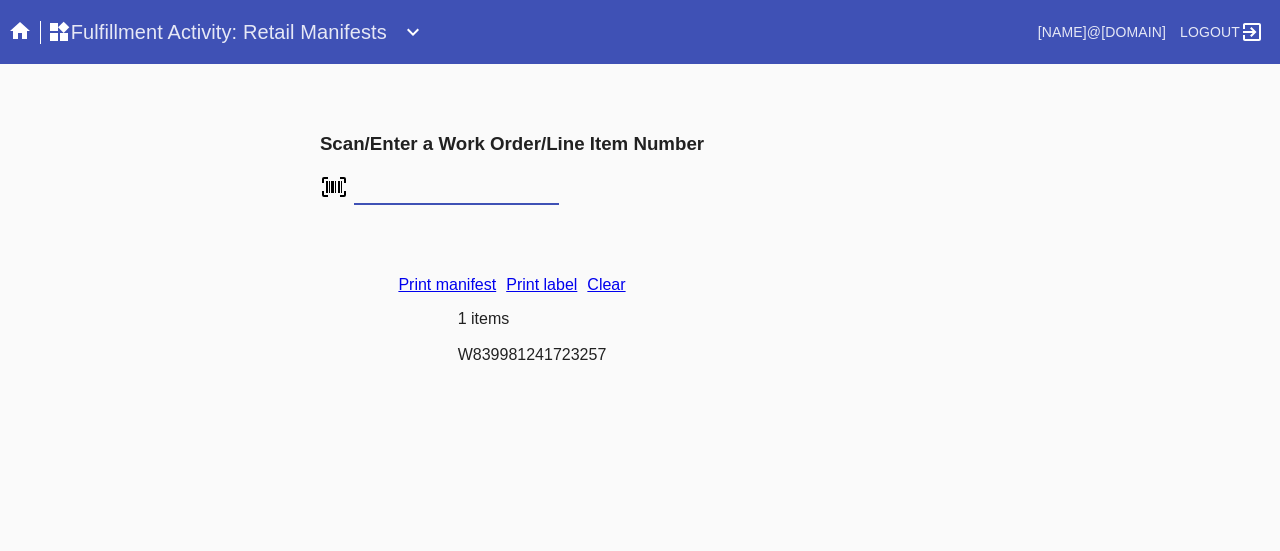 click on "Print manifest Print label Clear" at bounding box center [511, 285] 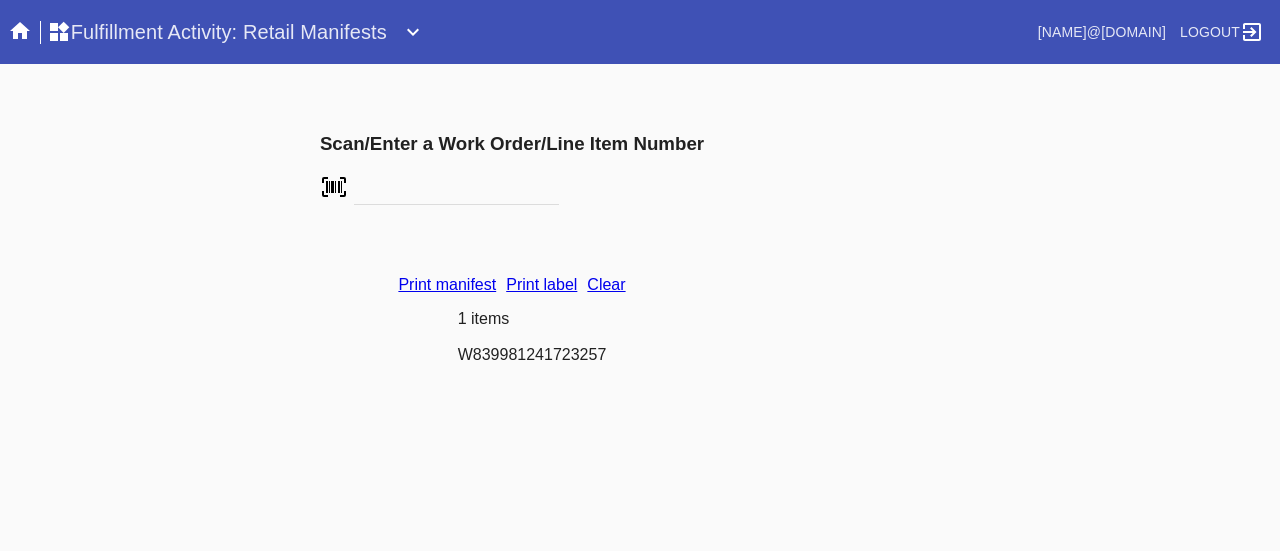 click on "Print manifest Print label Clear 1 items   W839981241723257" at bounding box center [511, 328] 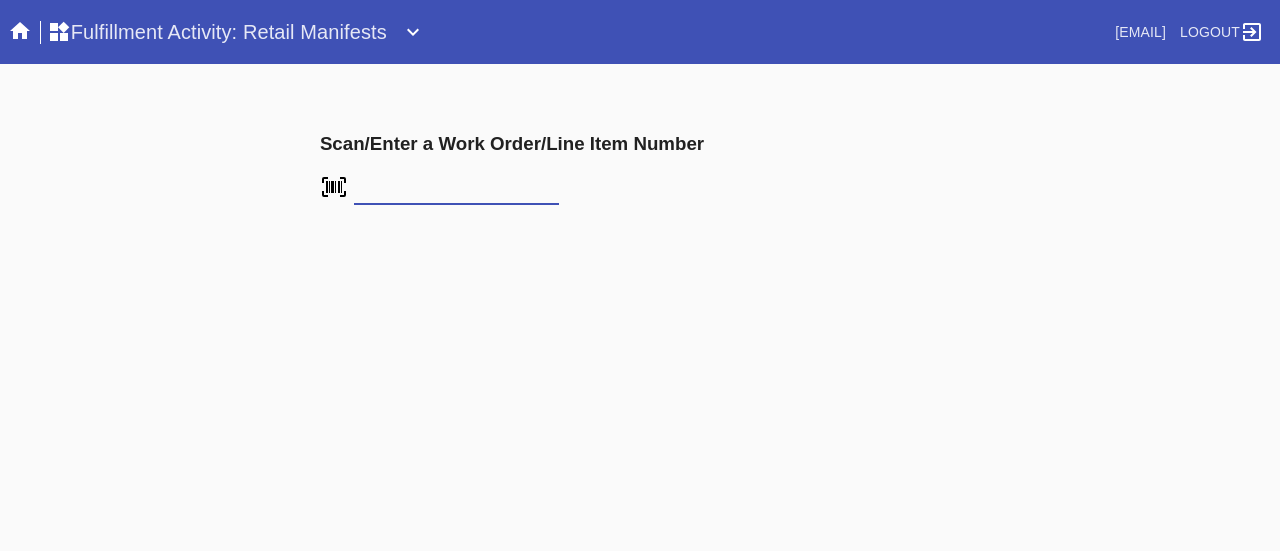 scroll, scrollTop: 0, scrollLeft: 0, axis: both 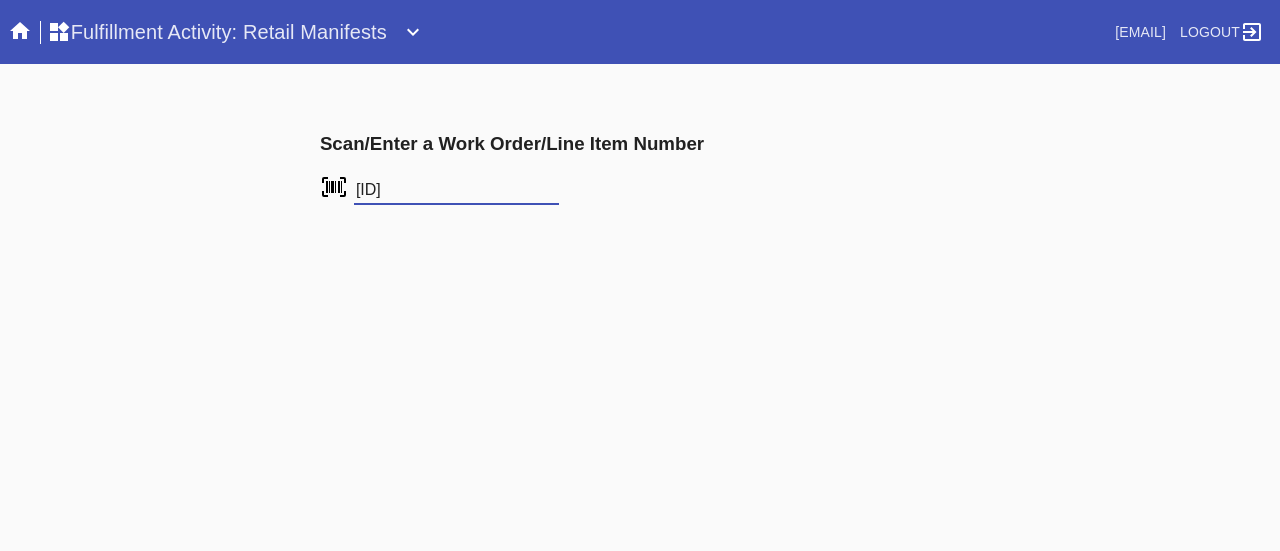 type on "W878978841137322" 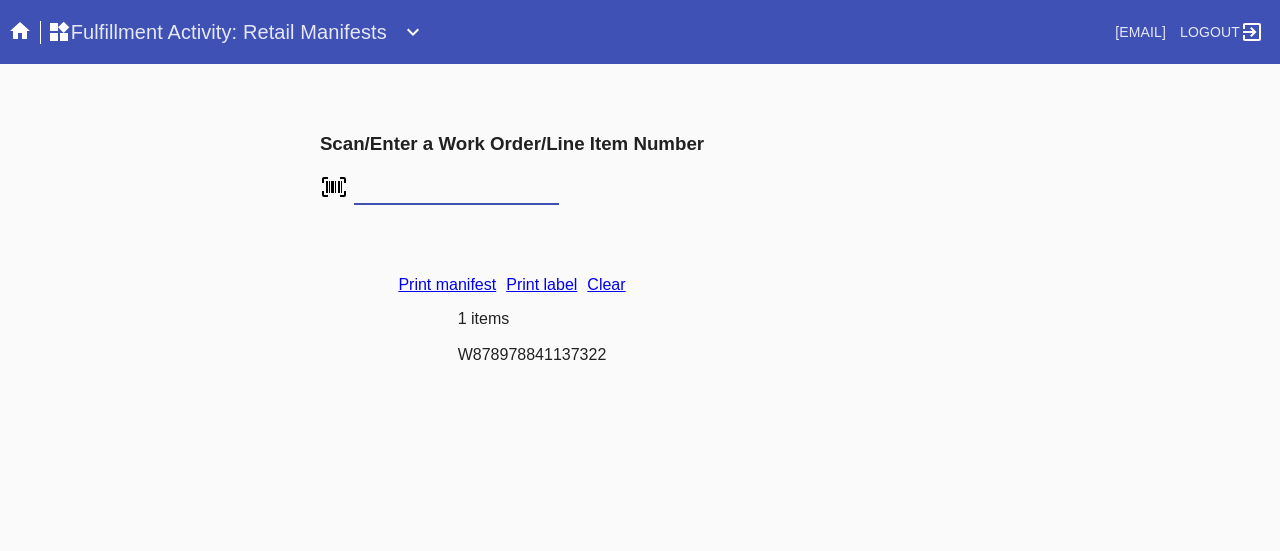 scroll, scrollTop: 0, scrollLeft: 0, axis: both 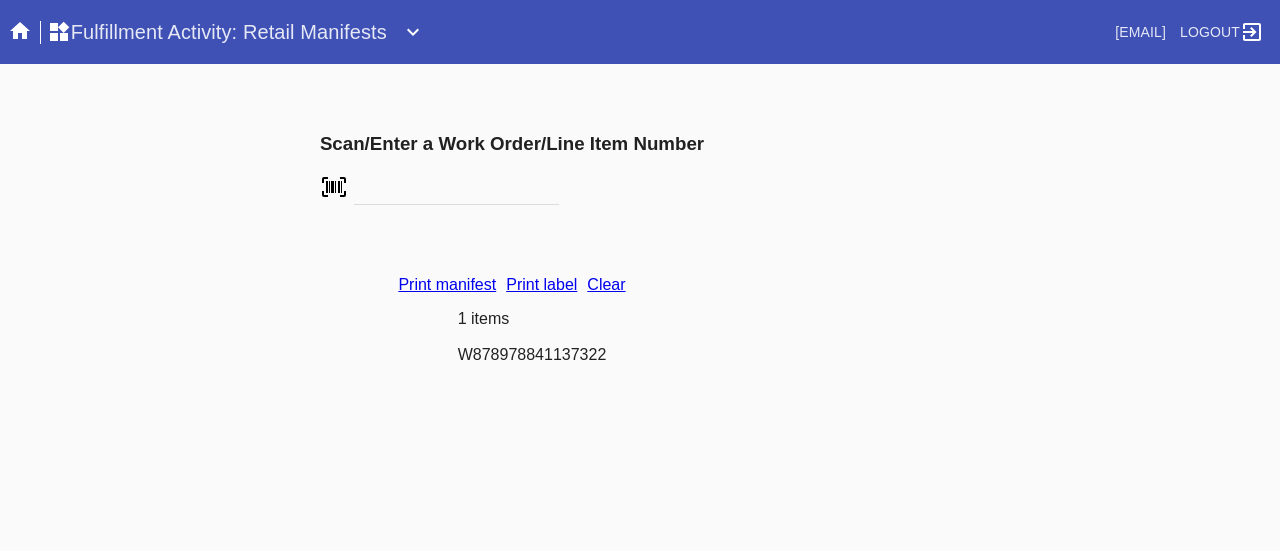 click on "Print label" at bounding box center (541, 284) 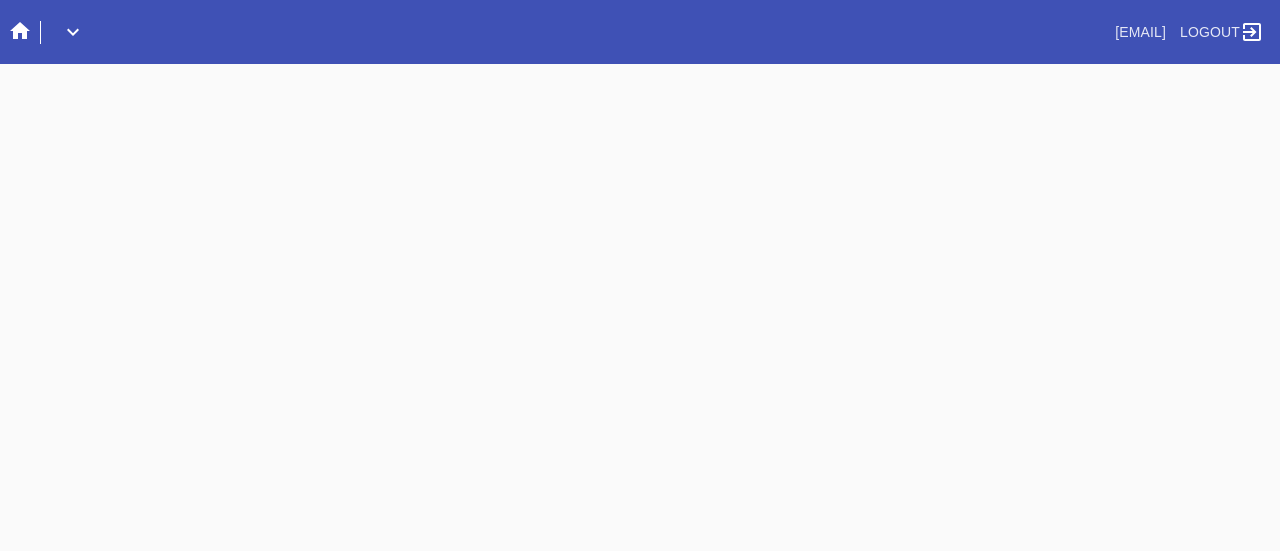 scroll, scrollTop: 0, scrollLeft: 0, axis: both 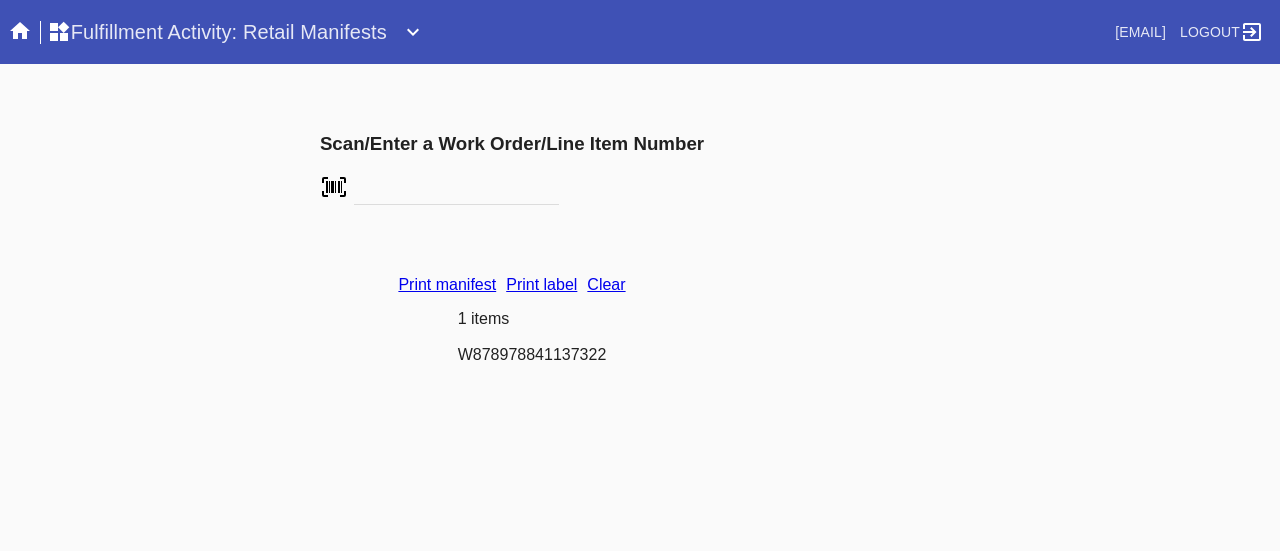 click on "Print label" at bounding box center [541, 284] 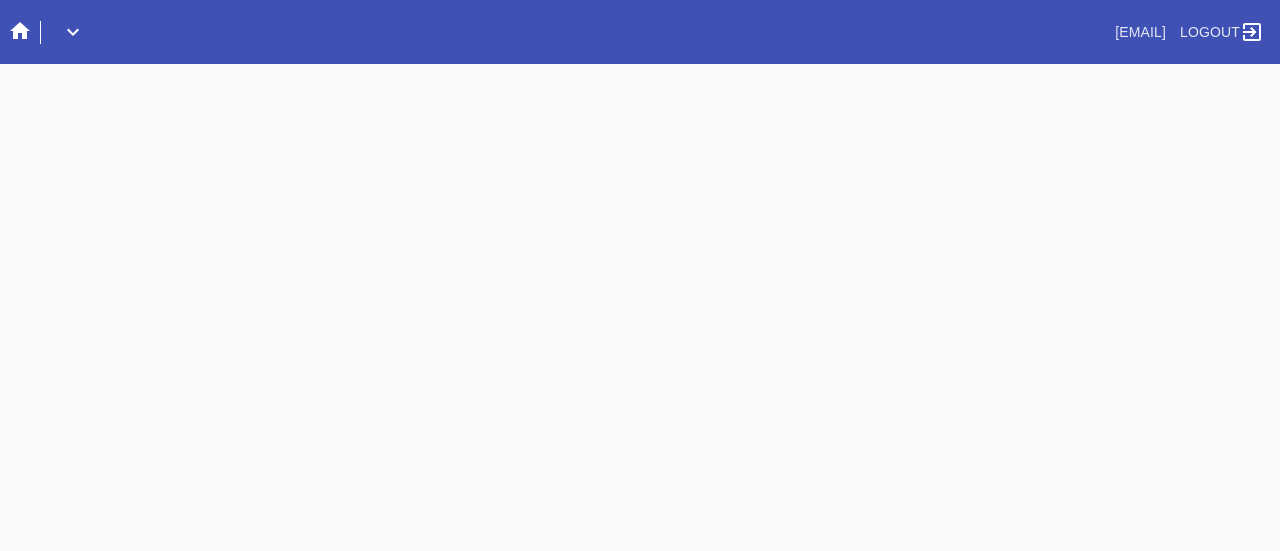 scroll, scrollTop: 0, scrollLeft: 0, axis: both 